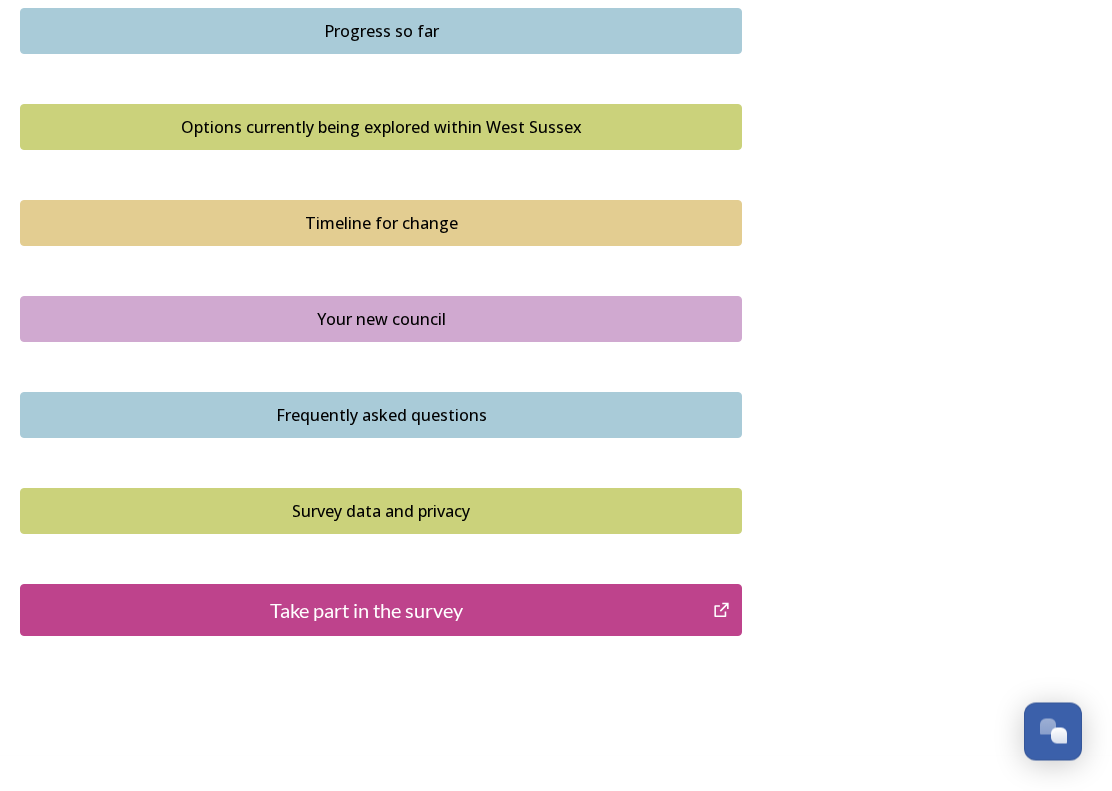 scroll, scrollTop: 1368, scrollLeft: 0, axis: vertical 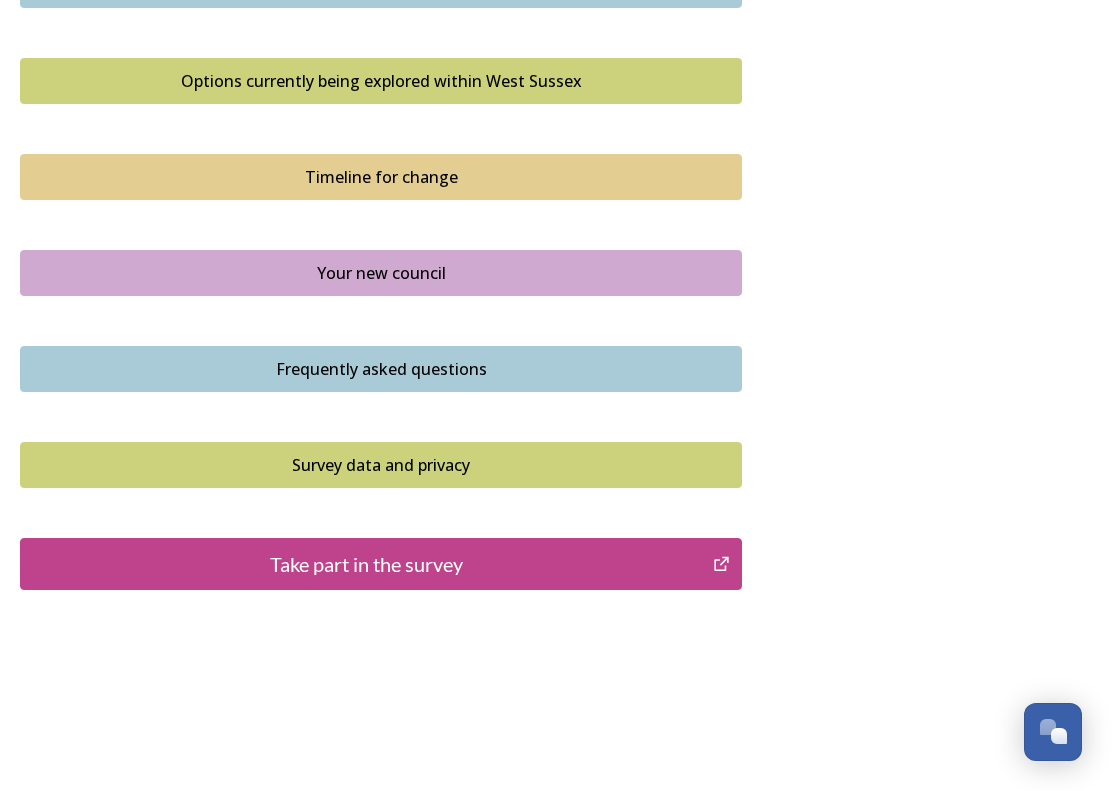 click on "Take part in the survey" at bounding box center [366, 564] 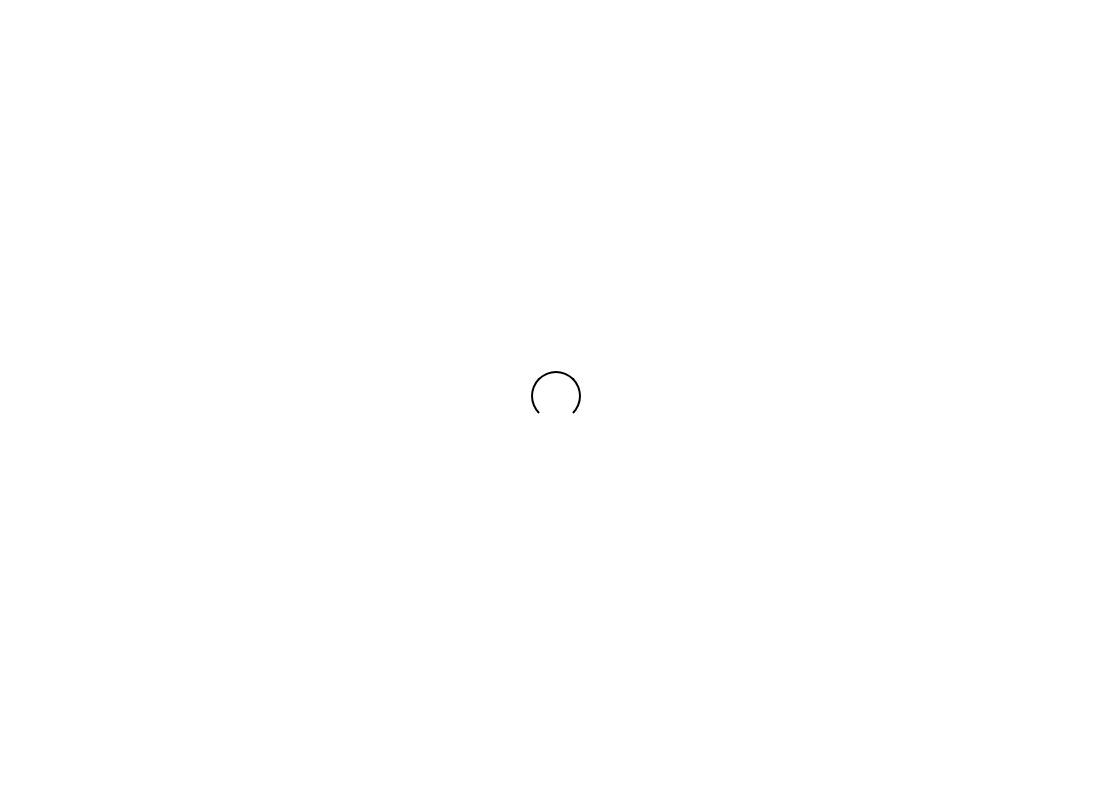 scroll, scrollTop: 0, scrollLeft: 0, axis: both 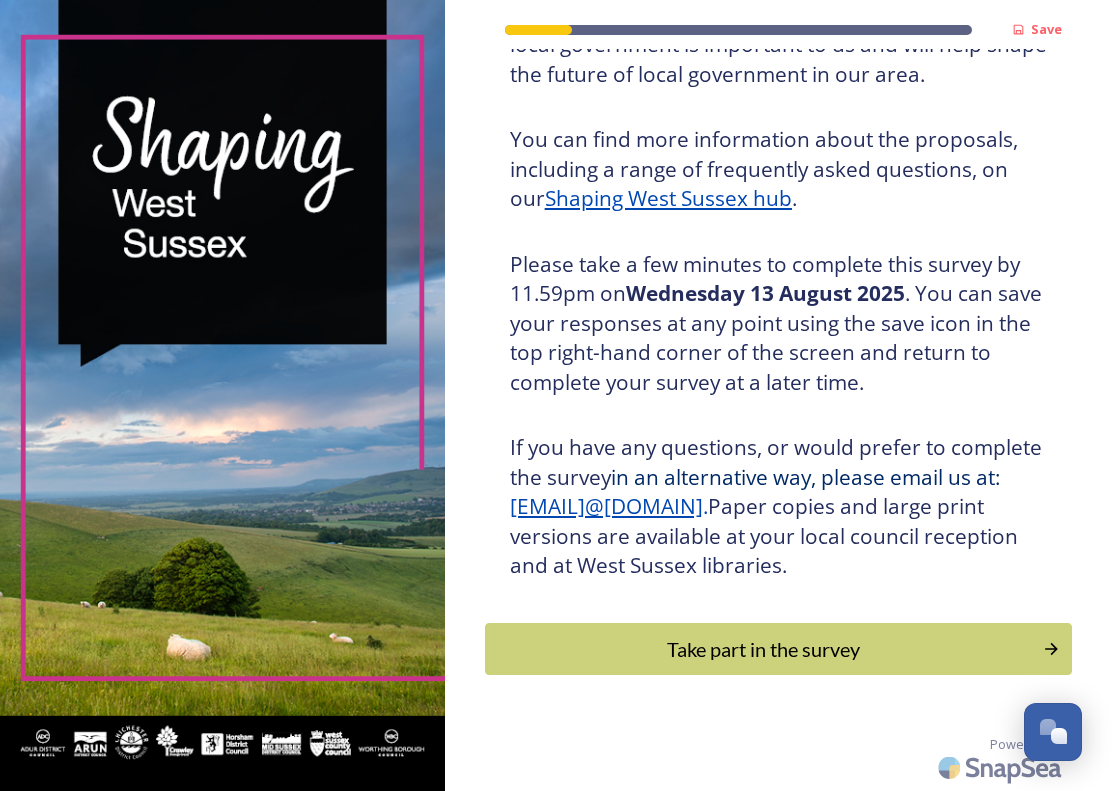 click on "Take part in the survey" at bounding box center (764, 649) 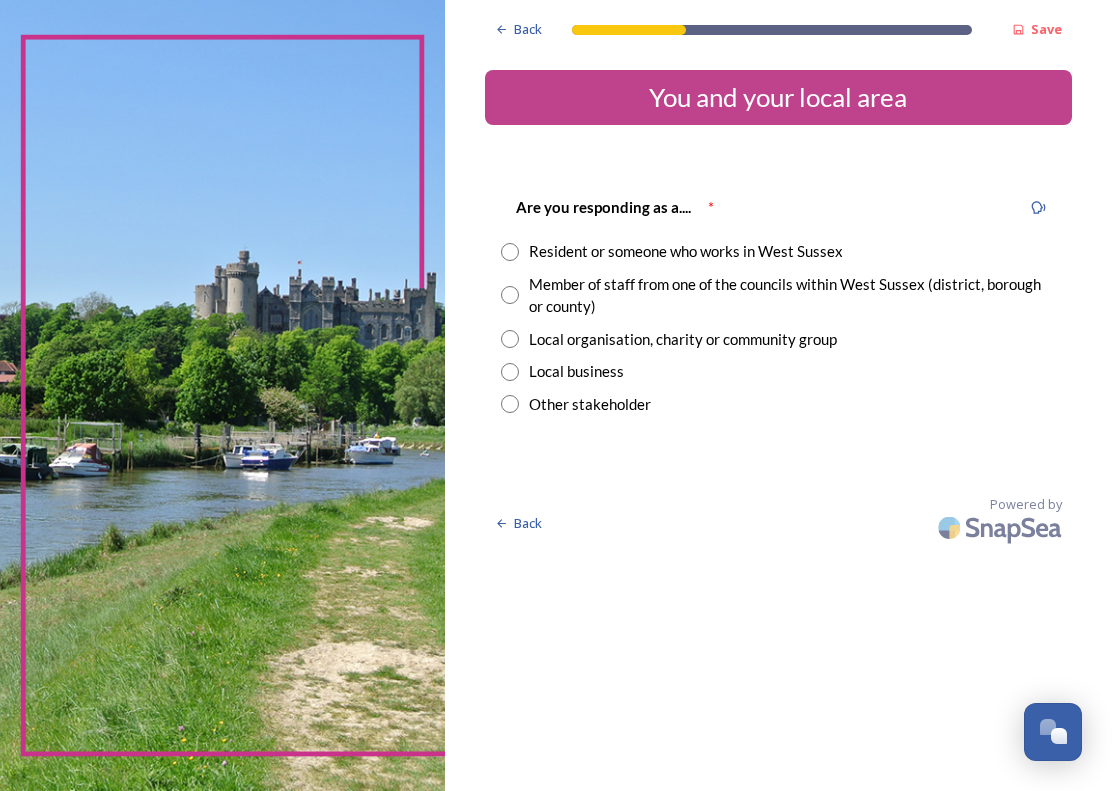 click at bounding box center [510, 252] 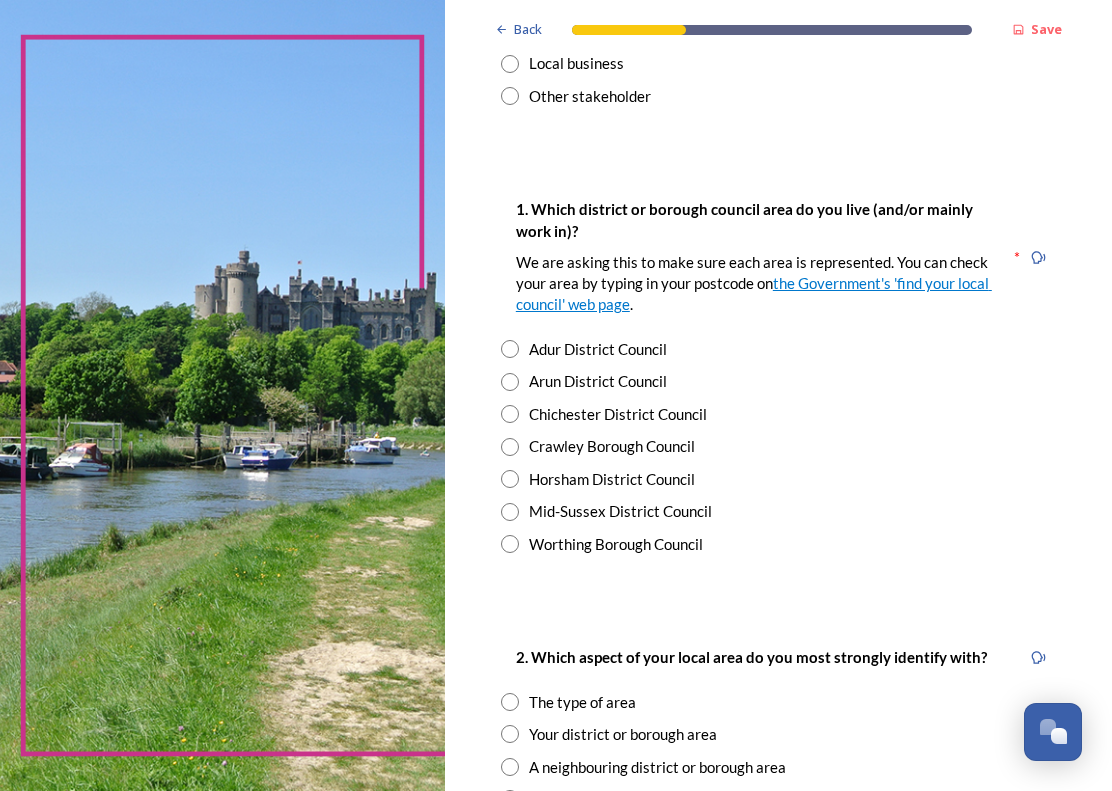 scroll, scrollTop: 308, scrollLeft: 0, axis: vertical 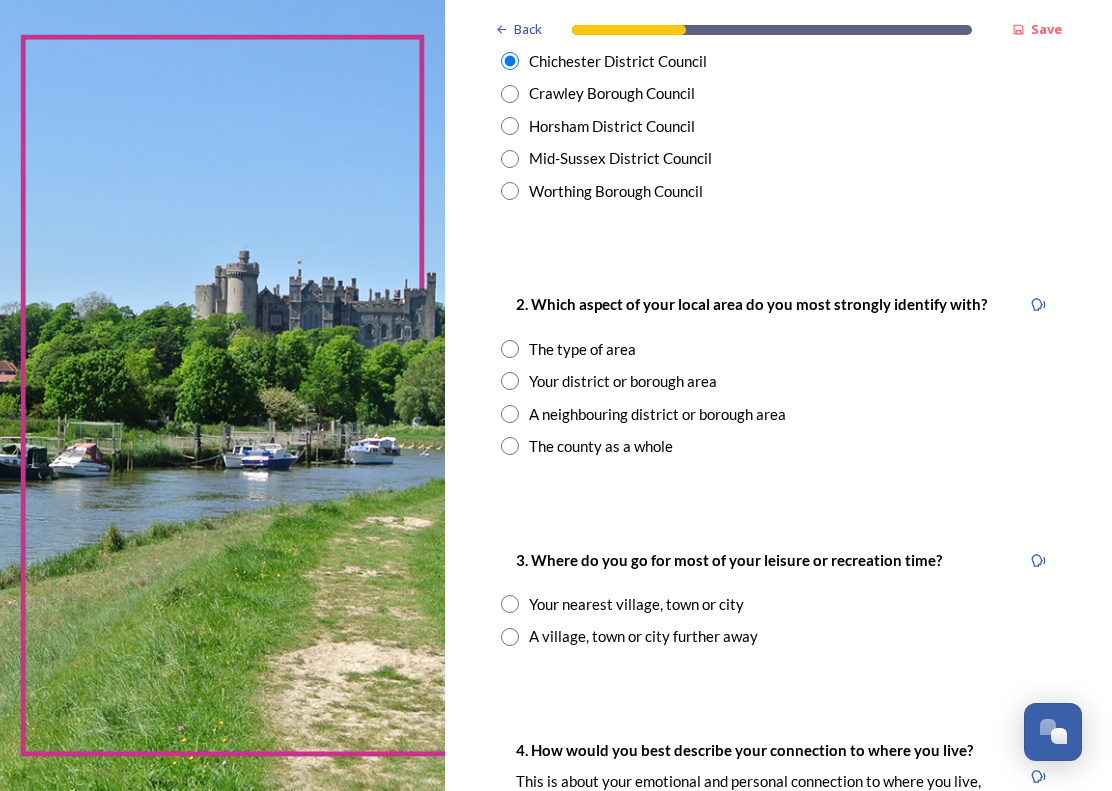 click at bounding box center (510, 381) 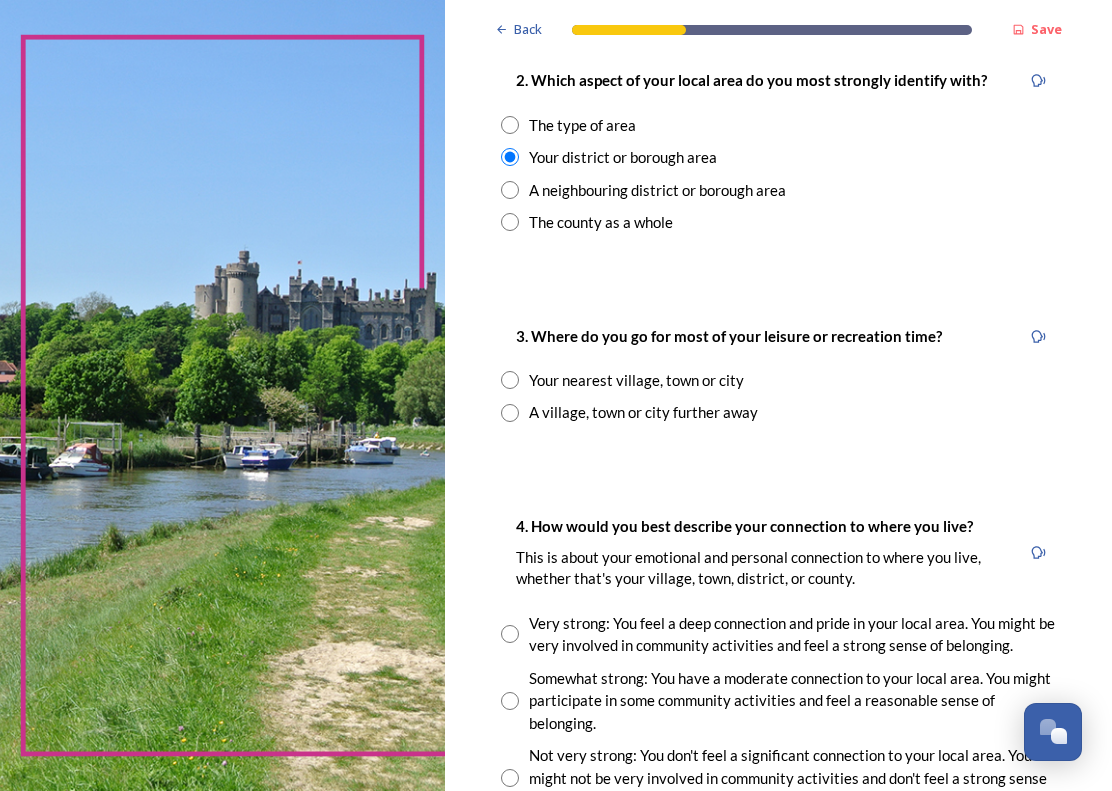 scroll, scrollTop: 872, scrollLeft: 0, axis: vertical 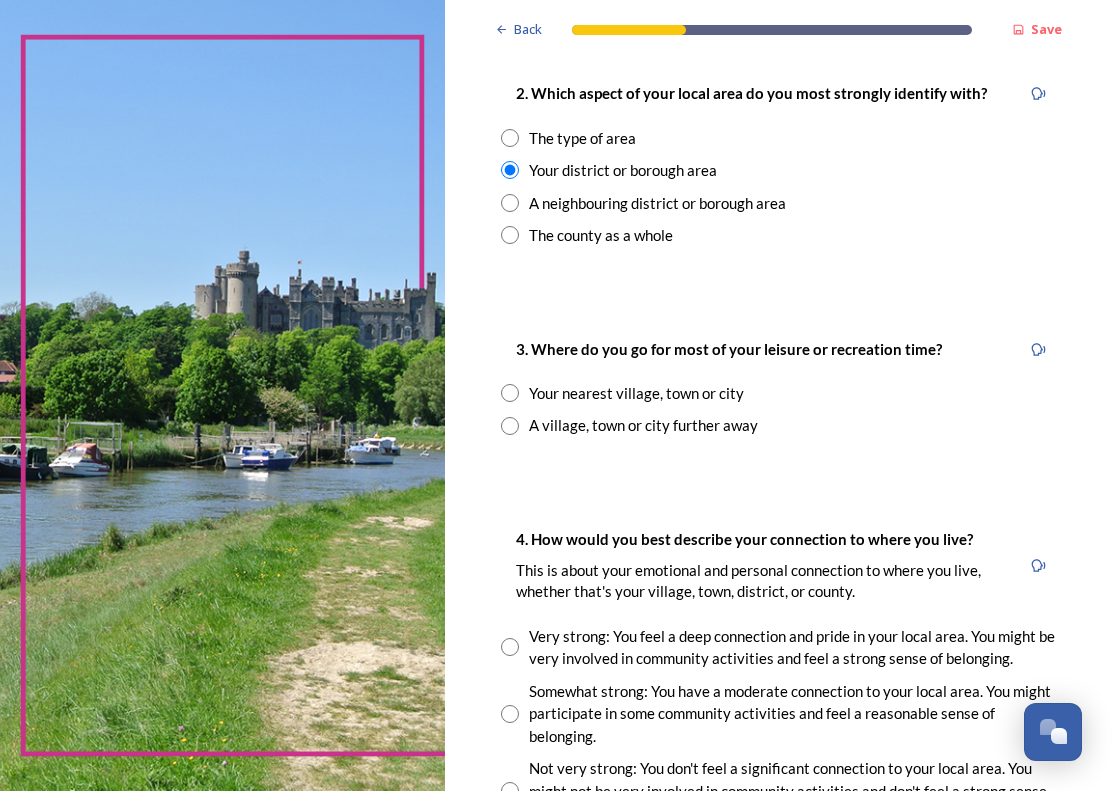 click at bounding box center (510, 393) 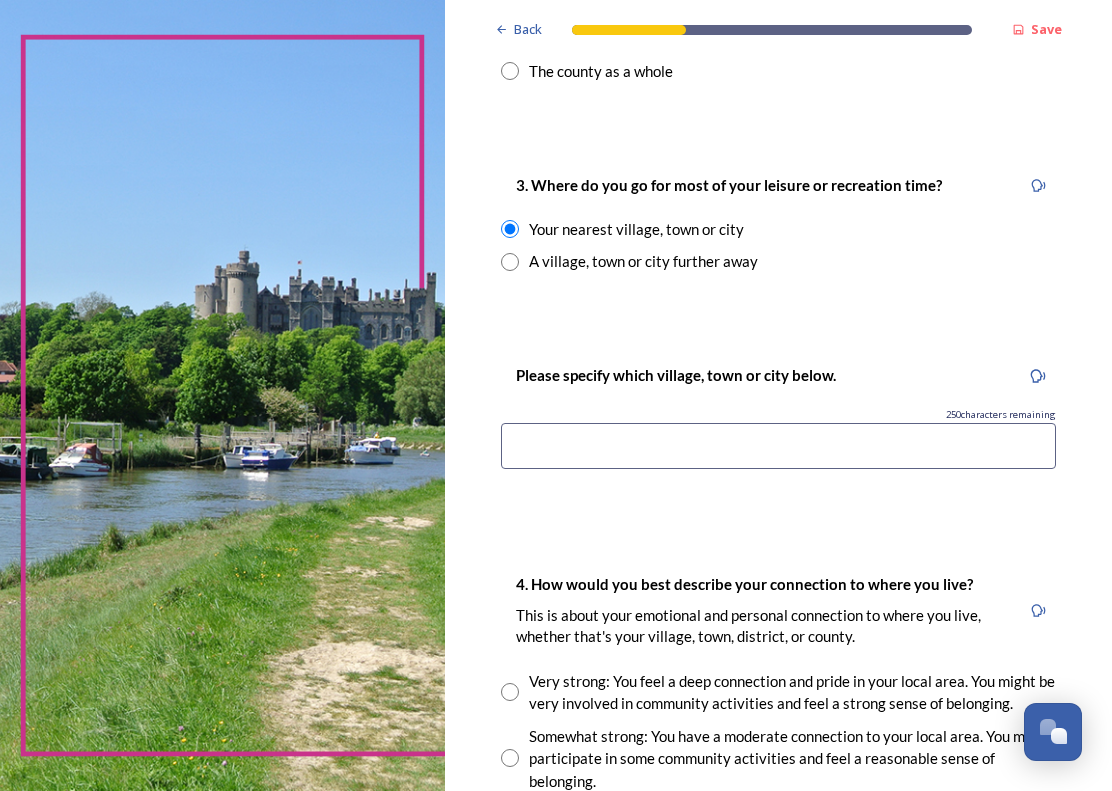 scroll, scrollTop: 1030, scrollLeft: 0, axis: vertical 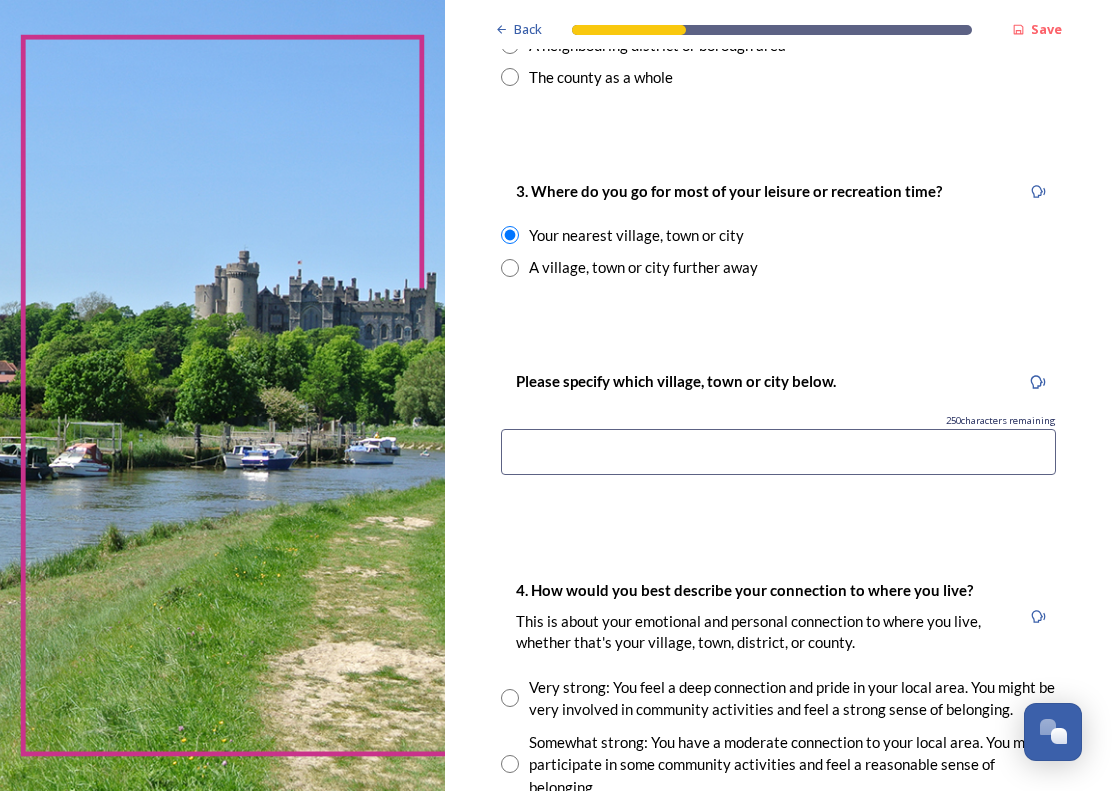 click at bounding box center (778, 452) 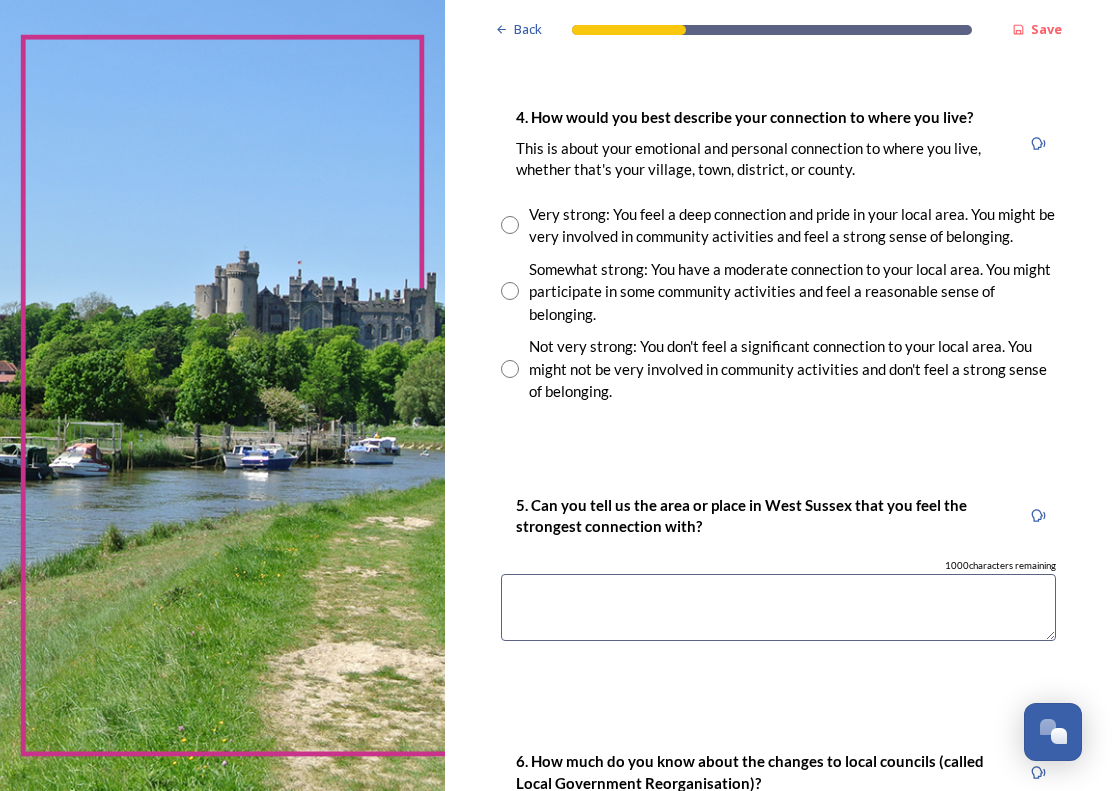 scroll, scrollTop: 1504, scrollLeft: 0, axis: vertical 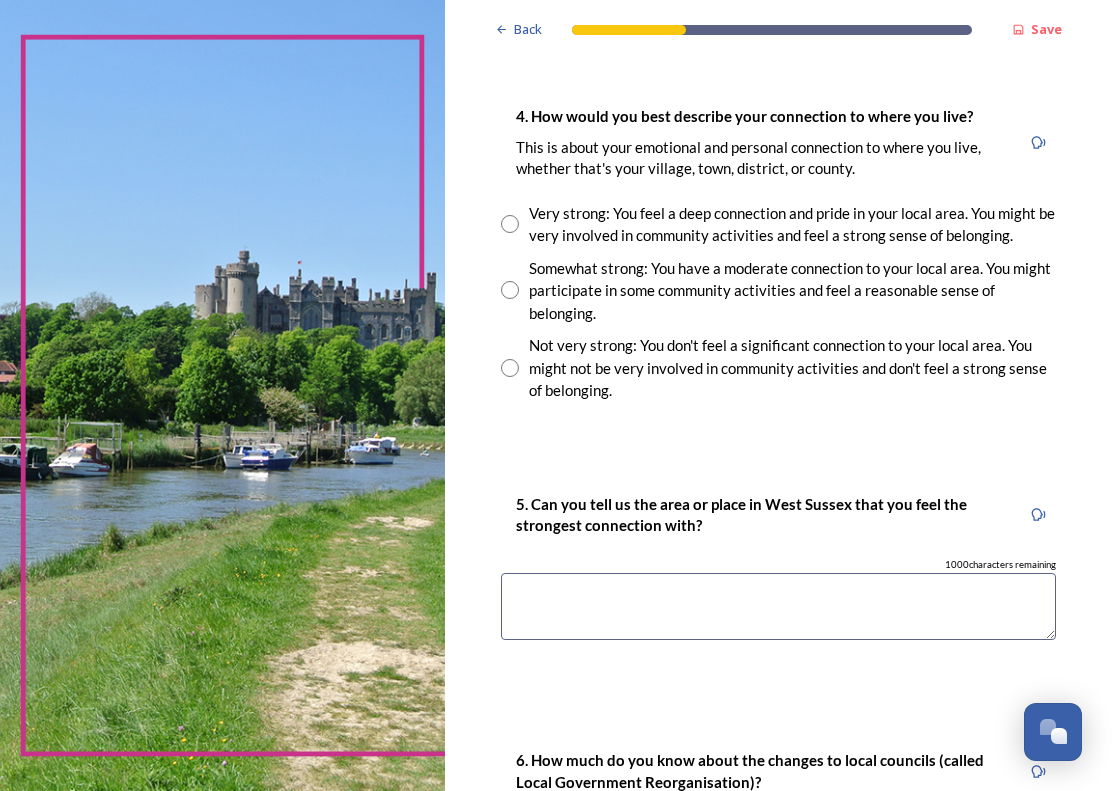 type on "Chichester" 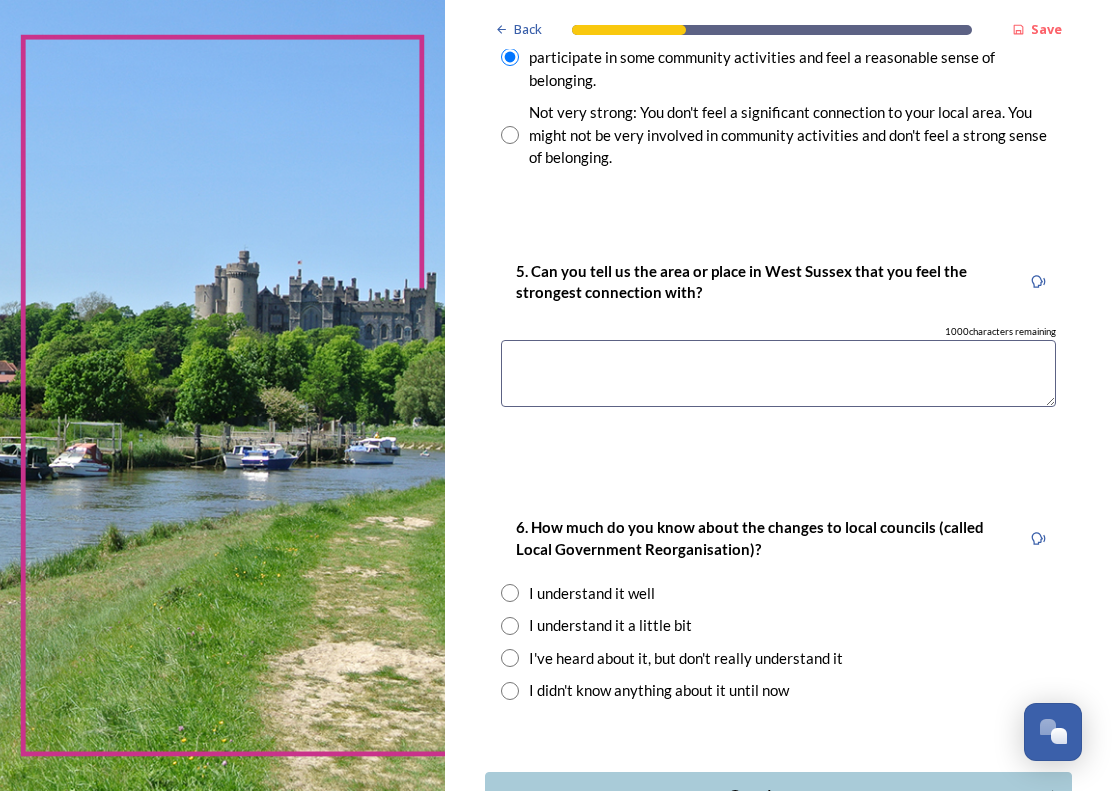 scroll, scrollTop: 1735, scrollLeft: 0, axis: vertical 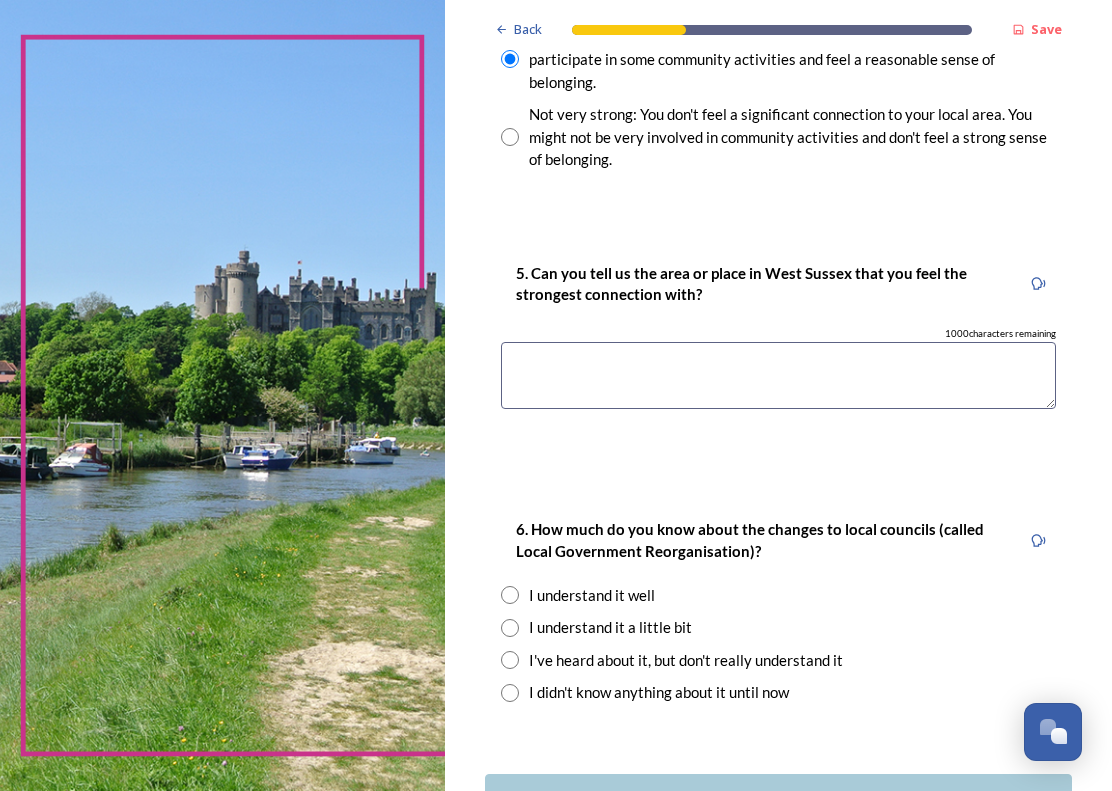 click at bounding box center [778, 375] 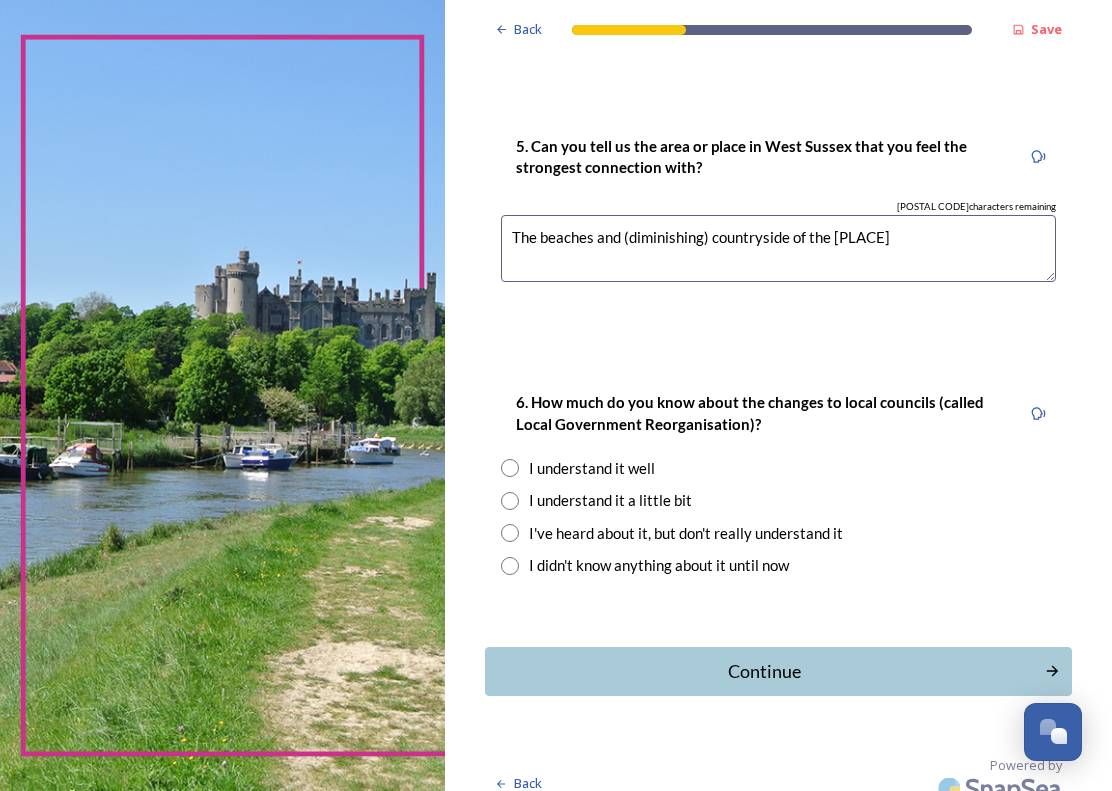 scroll, scrollTop: 1862, scrollLeft: 0, axis: vertical 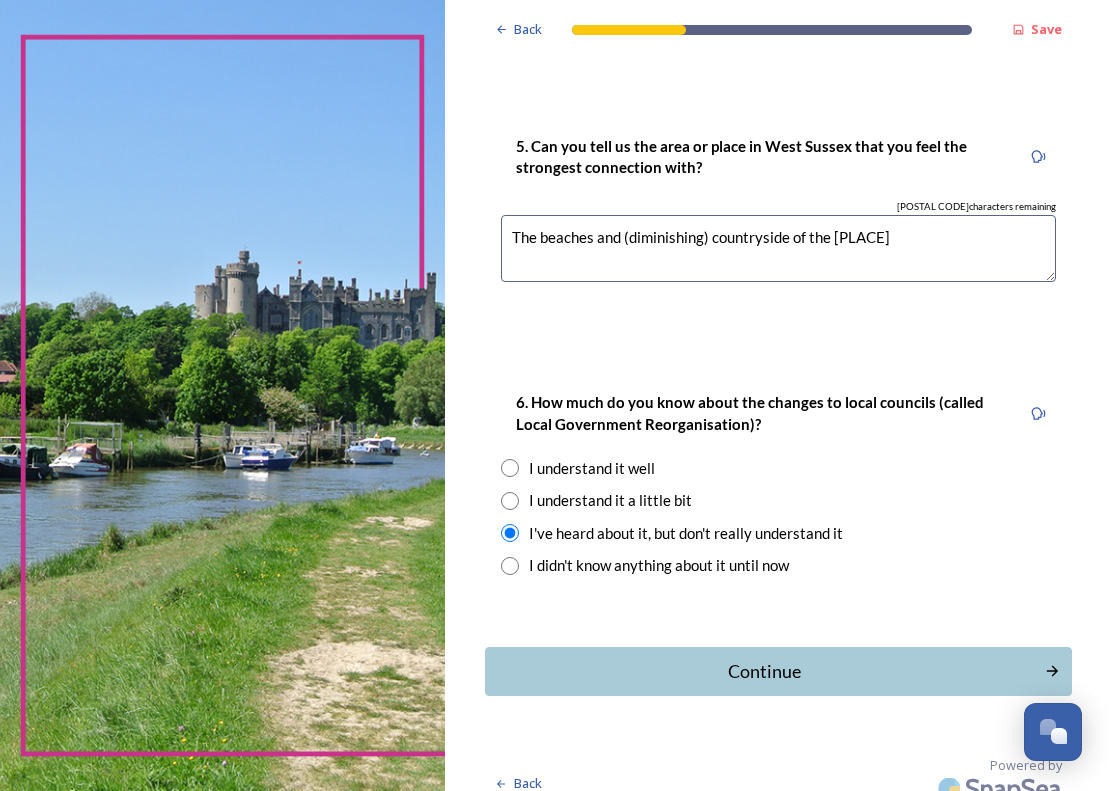 click on "Continue" at bounding box center (765, 671) 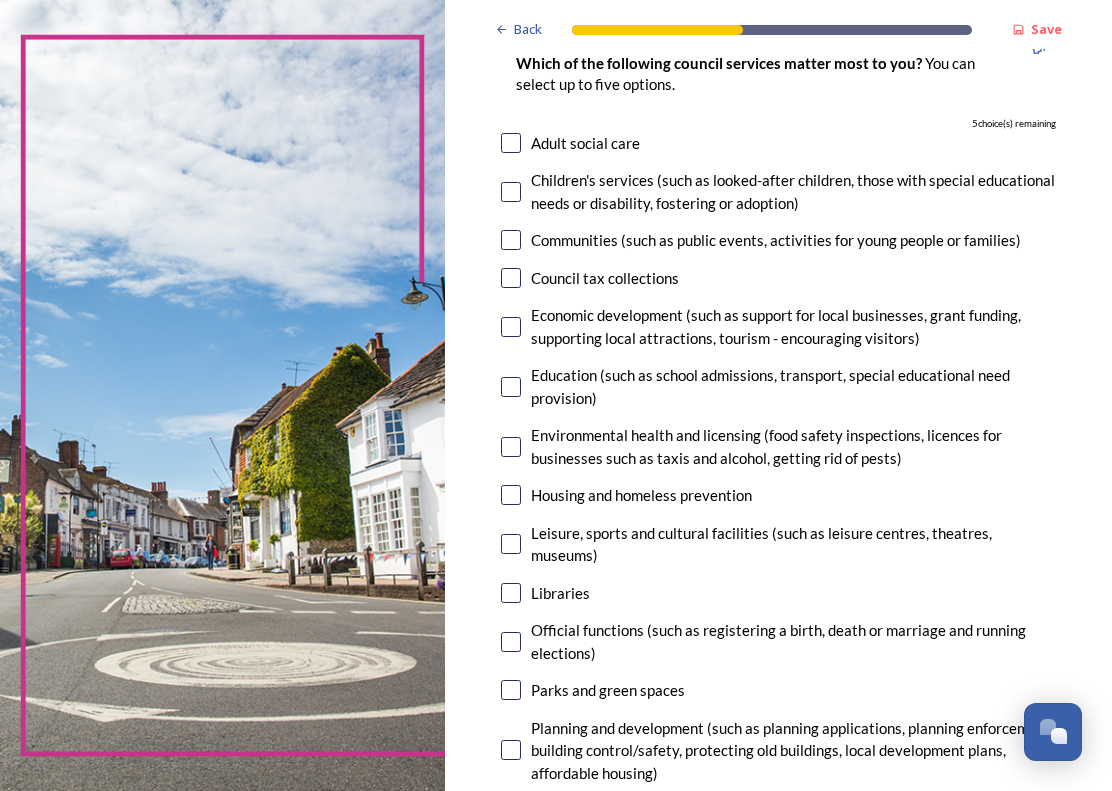 scroll, scrollTop: 198, scrollLeft: 0, axis: vertical 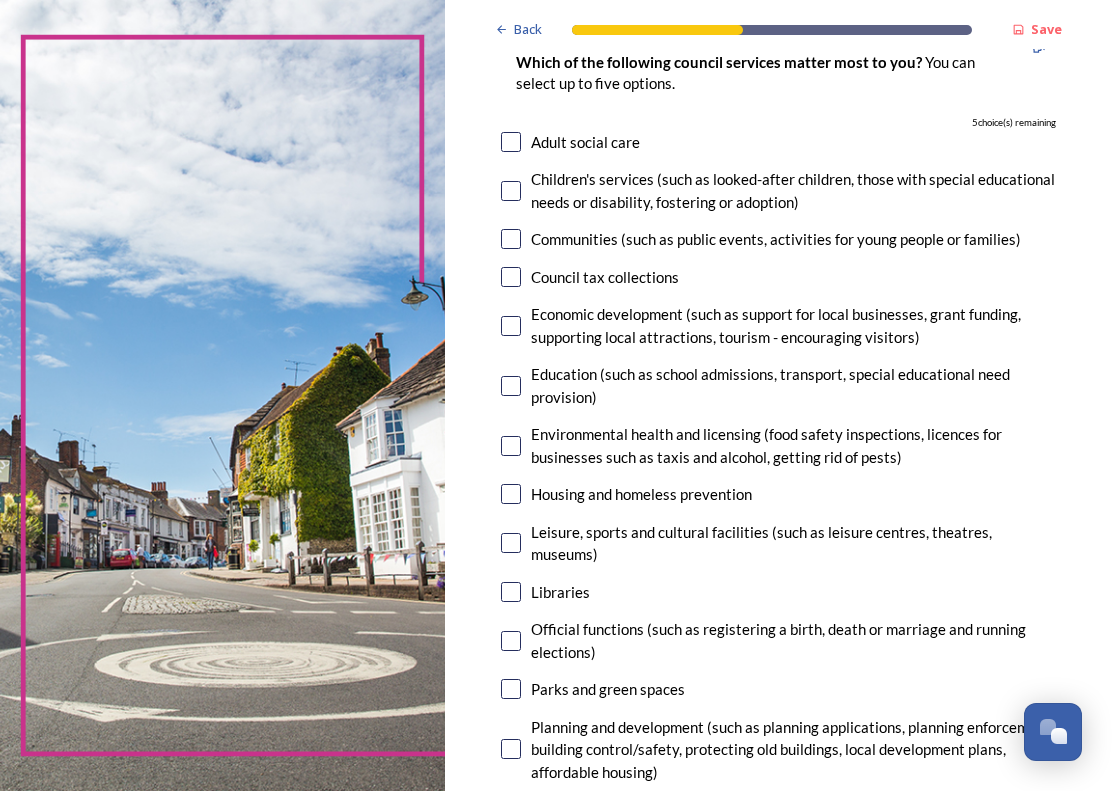 click at bounding box center [511, 326] 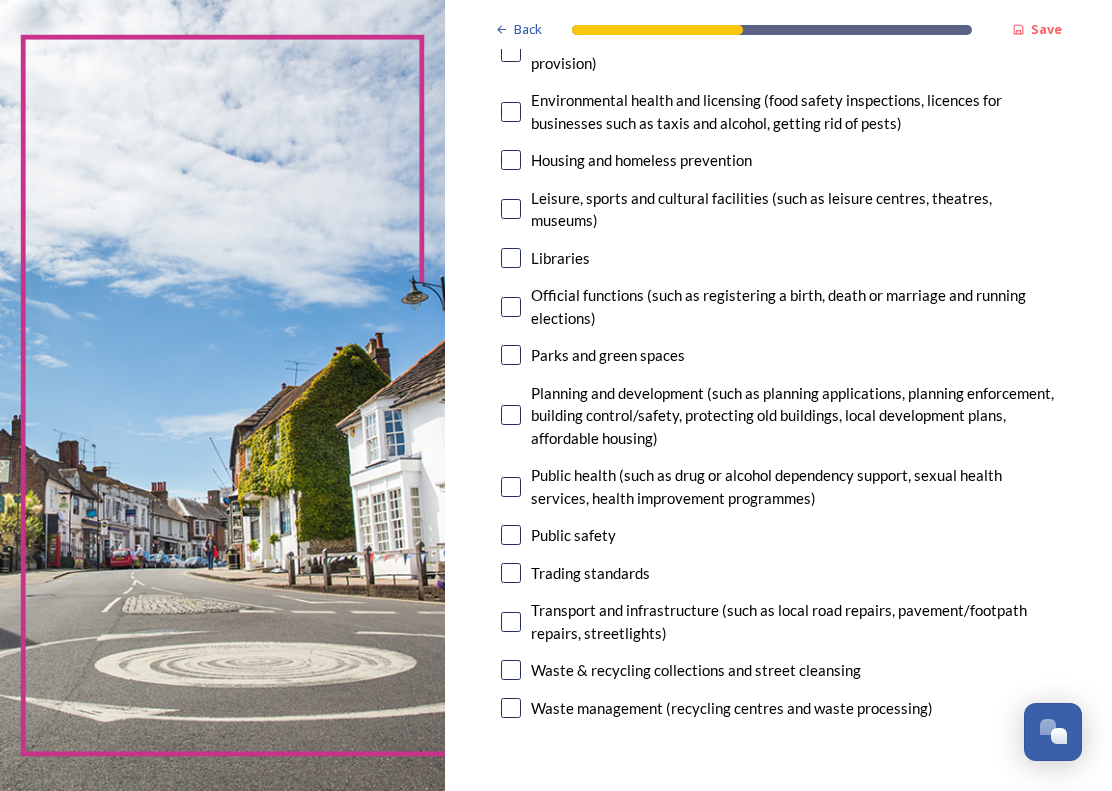 scroll, scrollTop: 529, scrollLeft: 0, axis: vertical 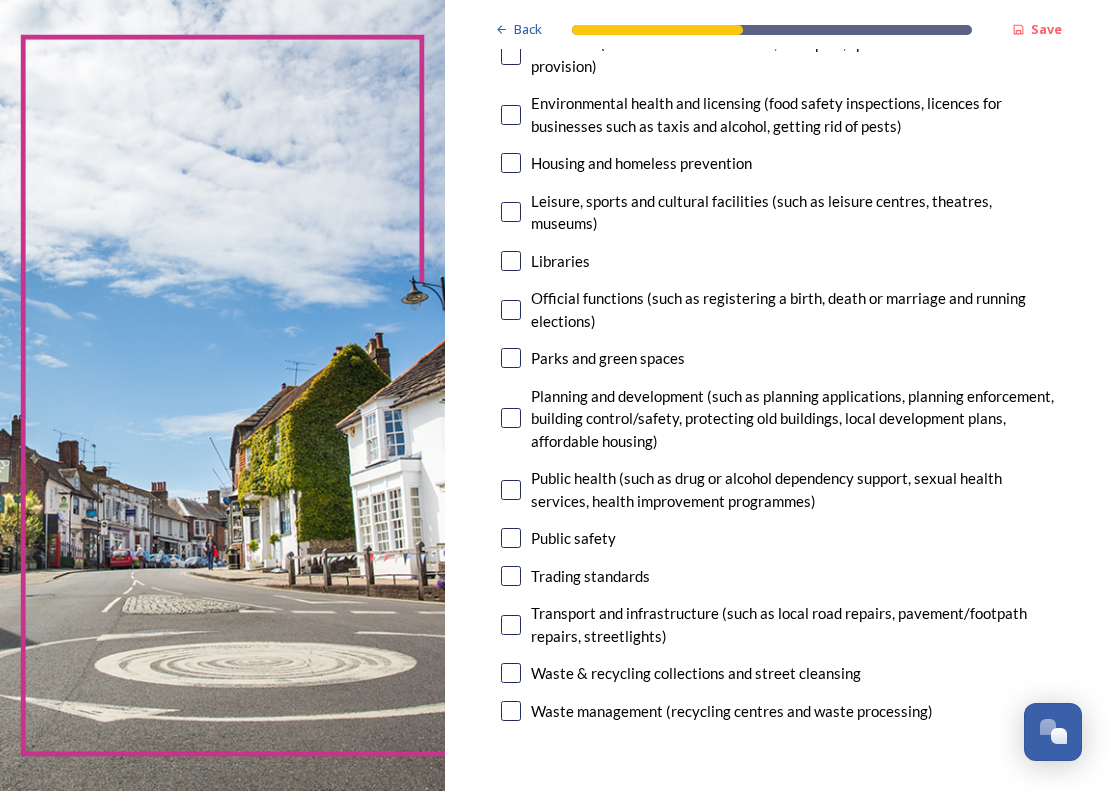 click at bounding box center [511, 358] 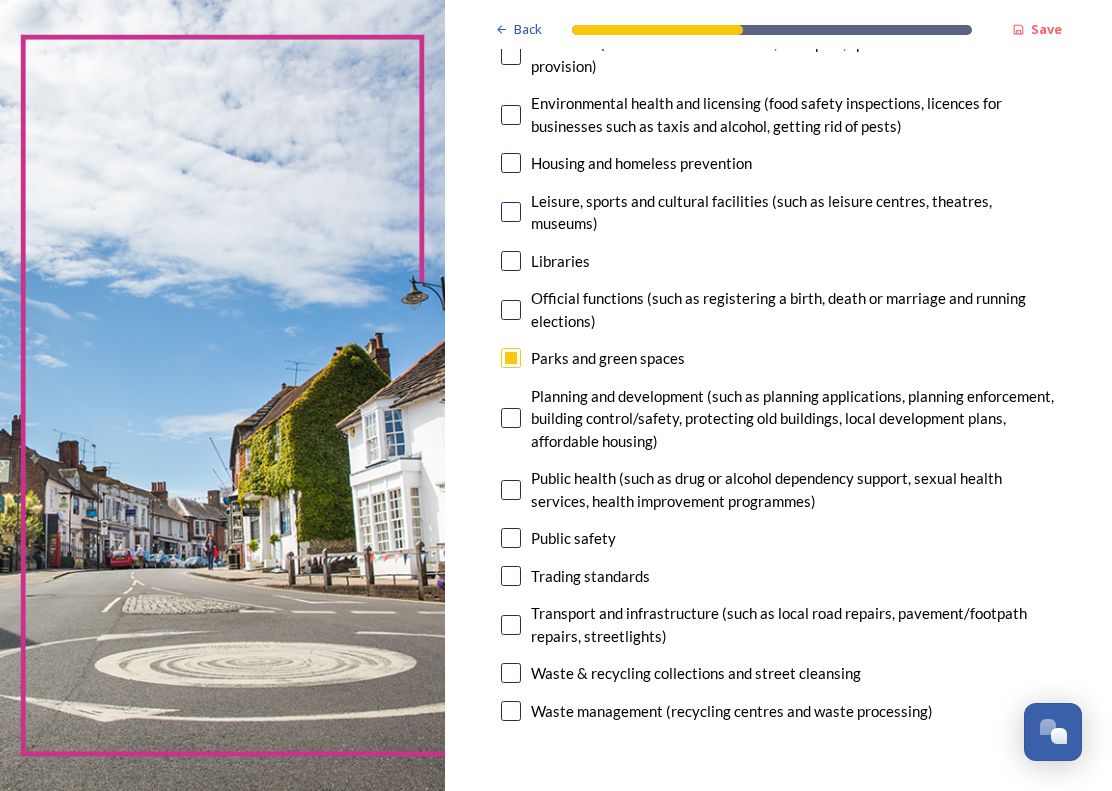 click at bounding box center [511, 418] 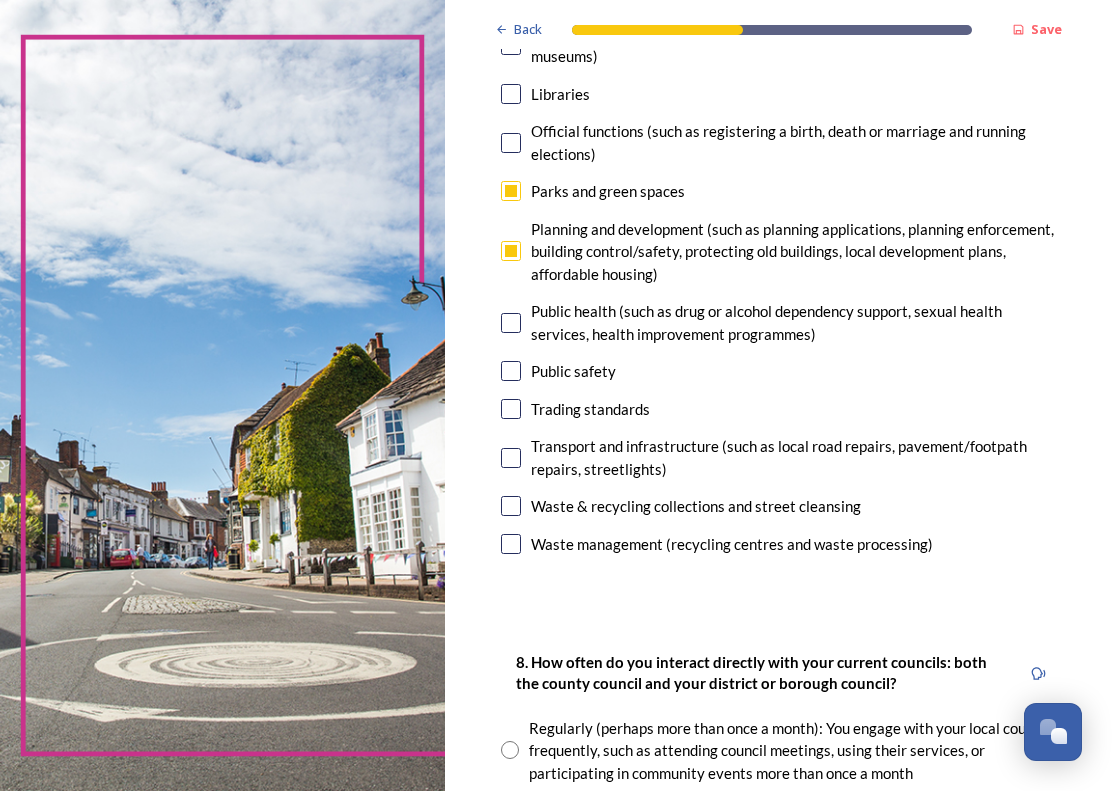 scroll, scrollTop: 696, scrollLeft: 0, axis: vertical 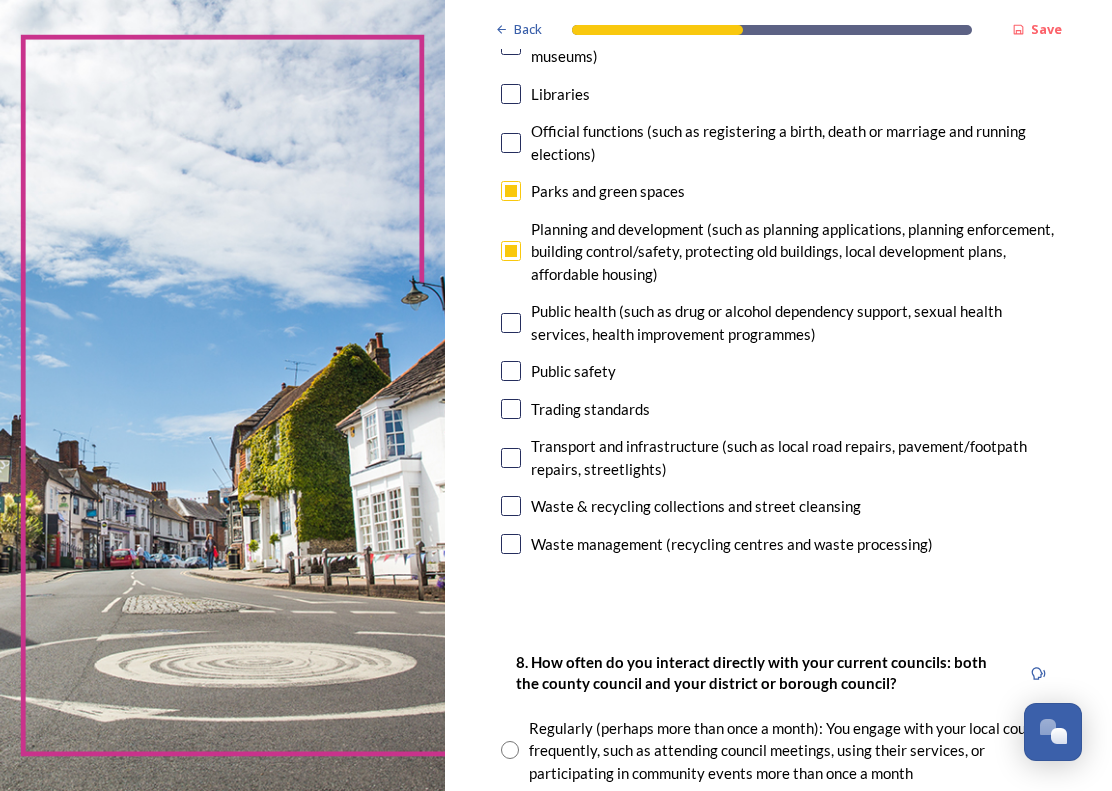 click at bounding box center (511, 458) 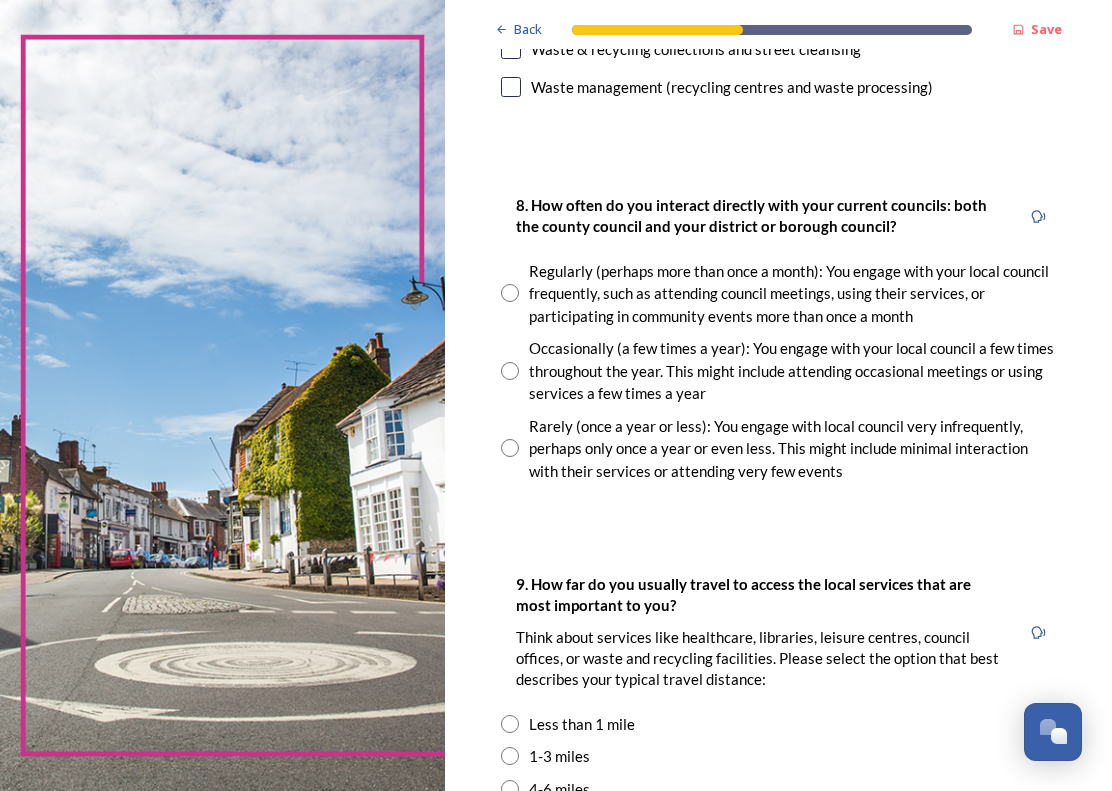 scroll, scrollTop: 1153, scrollLeft: 0, axis: vertical 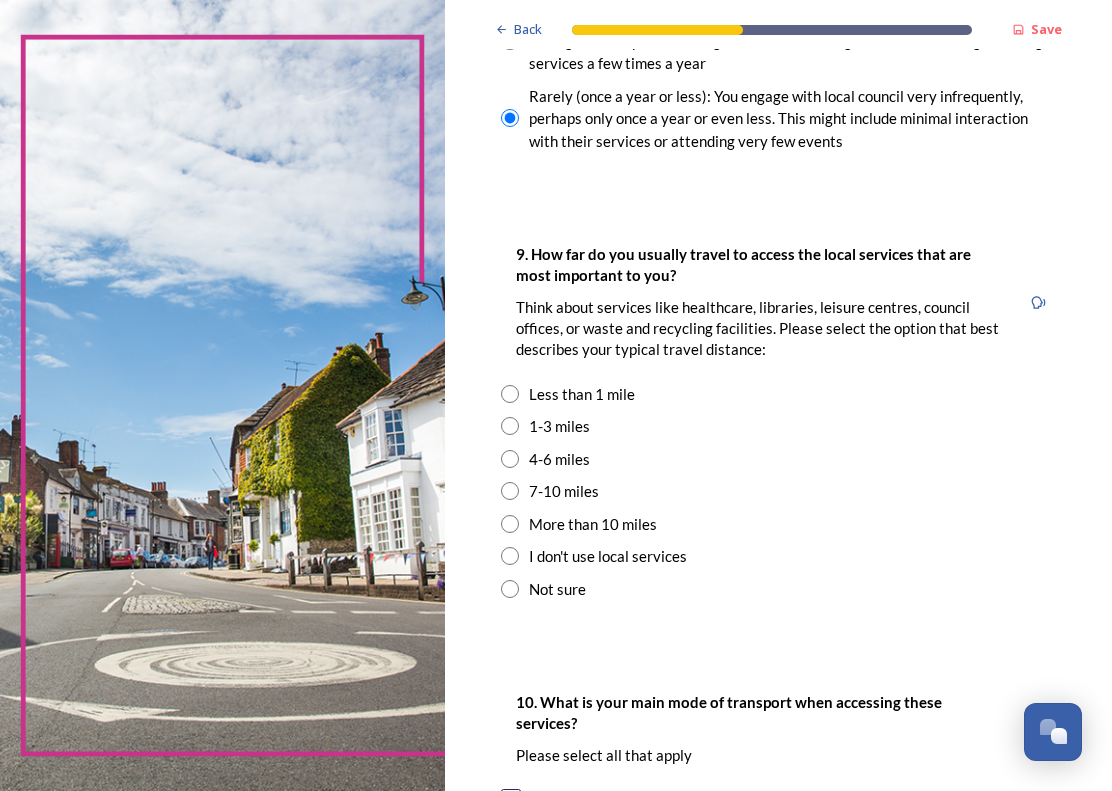 click at bounding box center [510, 426] 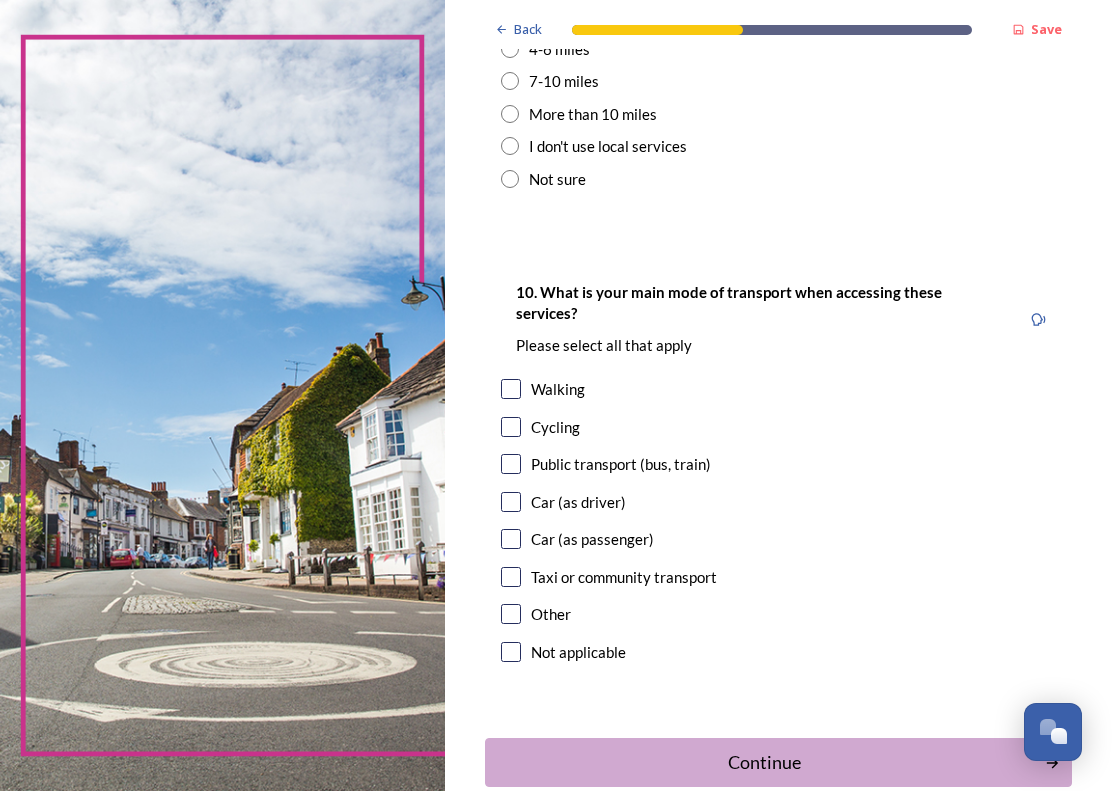 scroll, scrollTop: 1893, scrollLeft: 0, axis: vertical 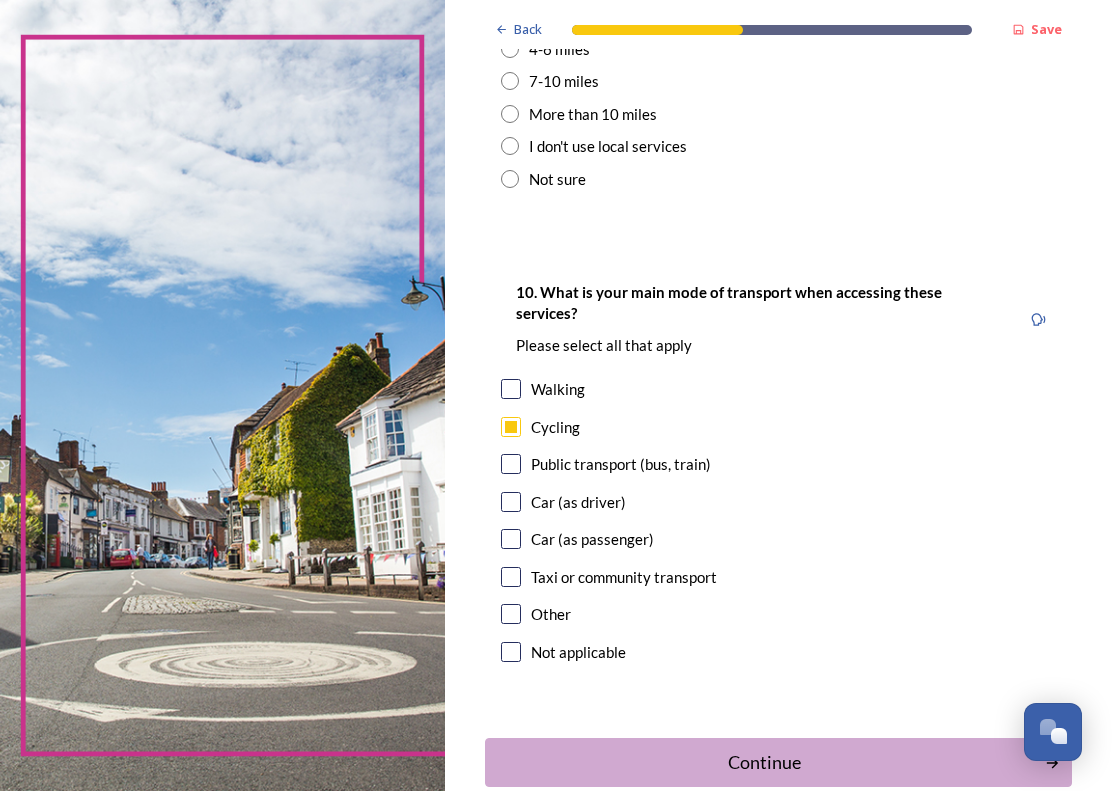 click at bounding box center (511, 502) 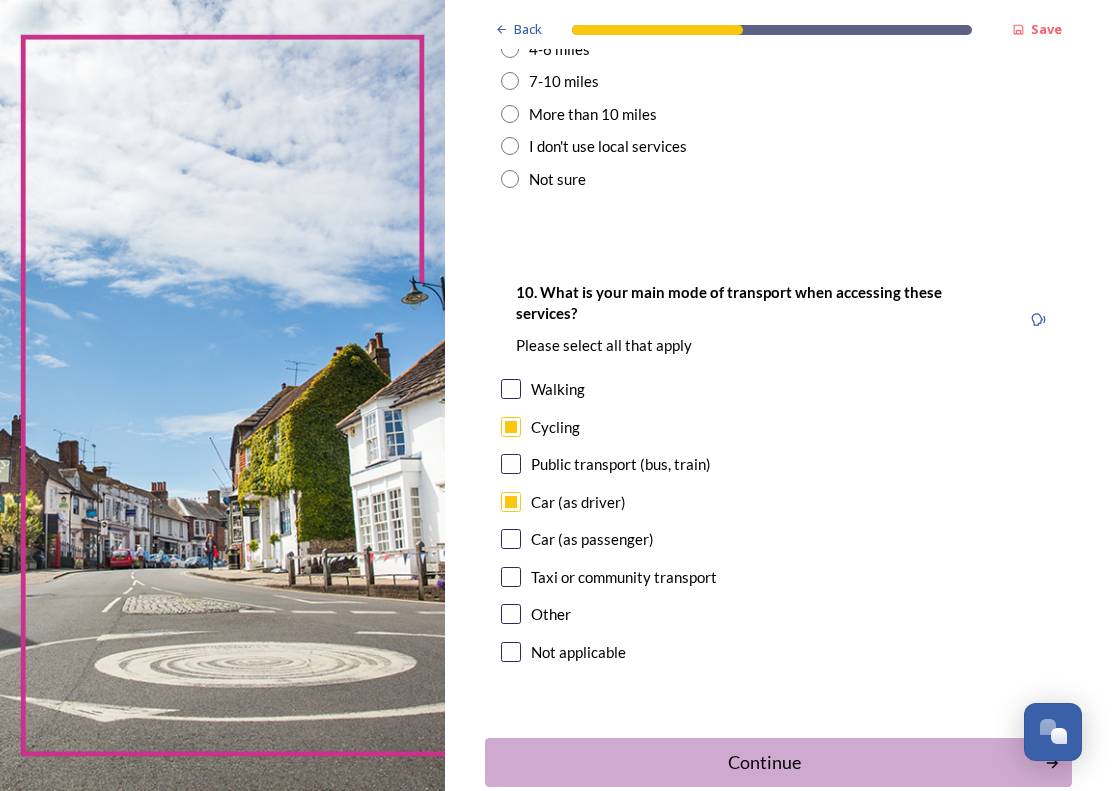 click at bounding box center [511, 389] 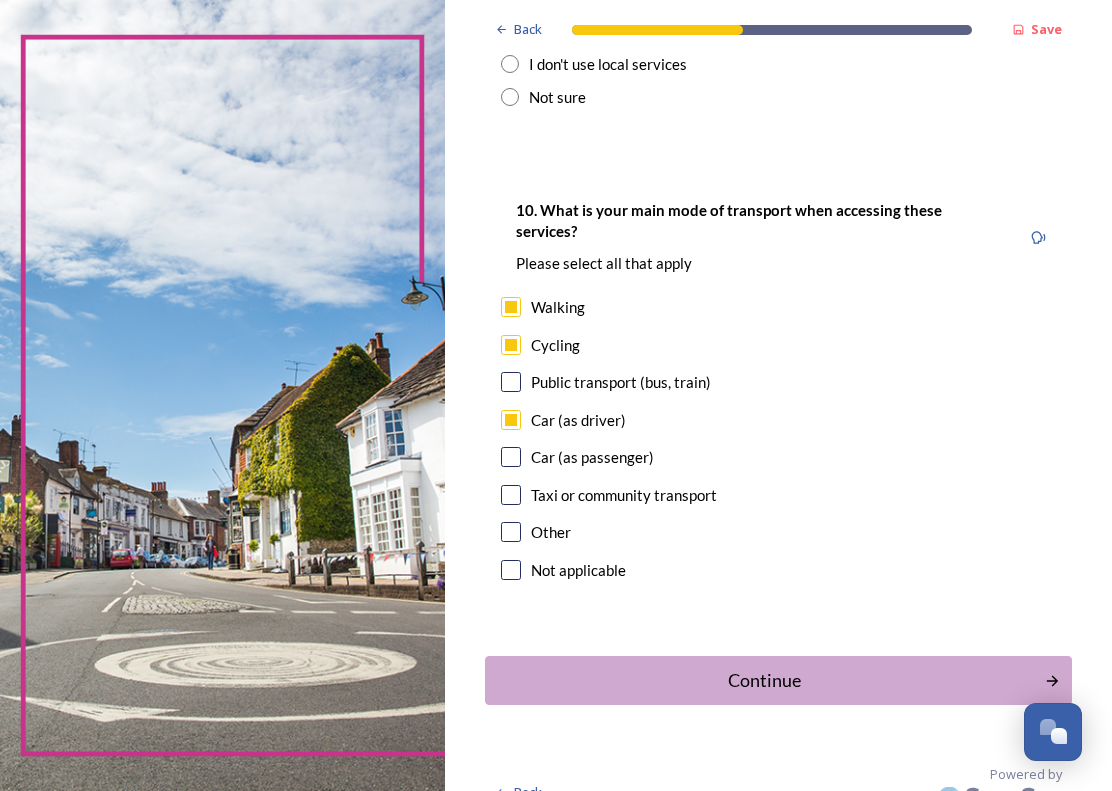 scroll, scrollTop: 1975, scrollLeft: 0, axis: vertical 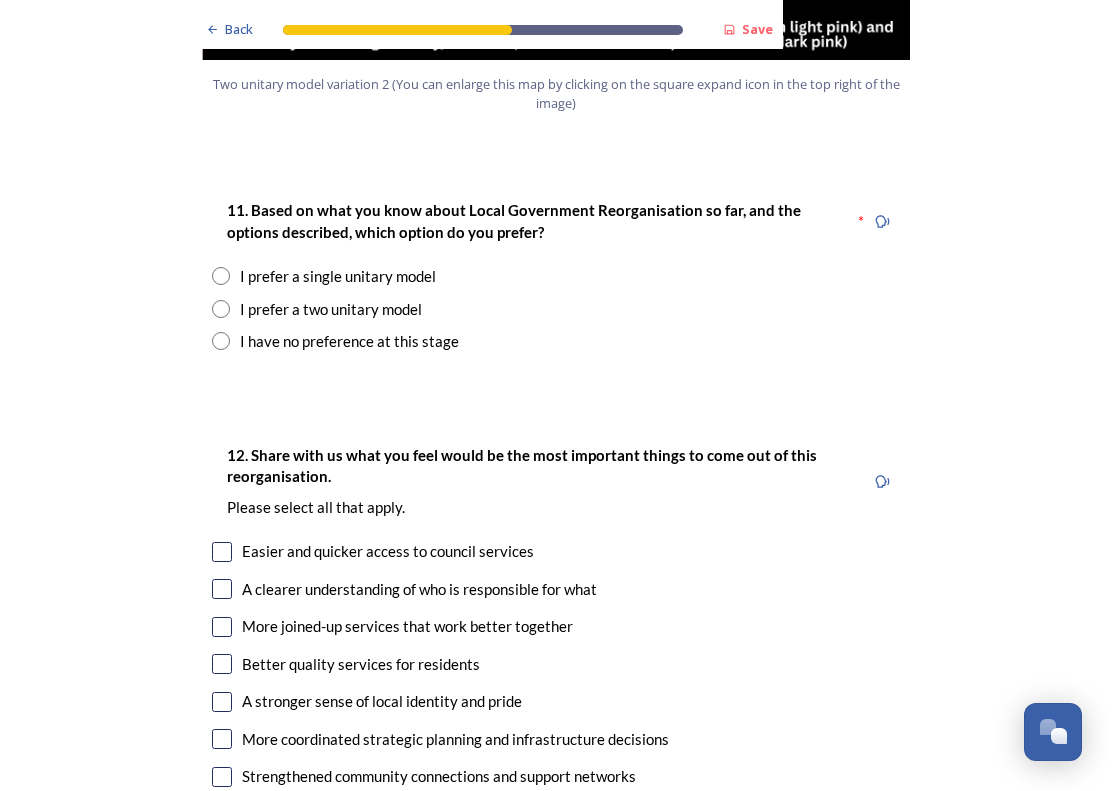 click on "11. Based on what you know about Local Government Reorganisation so far, and the options described, which option do you prefer? * I prefer a single unitary model I prefer a two unitary model I have no preference at this stage" at bounding box center [556, 275] 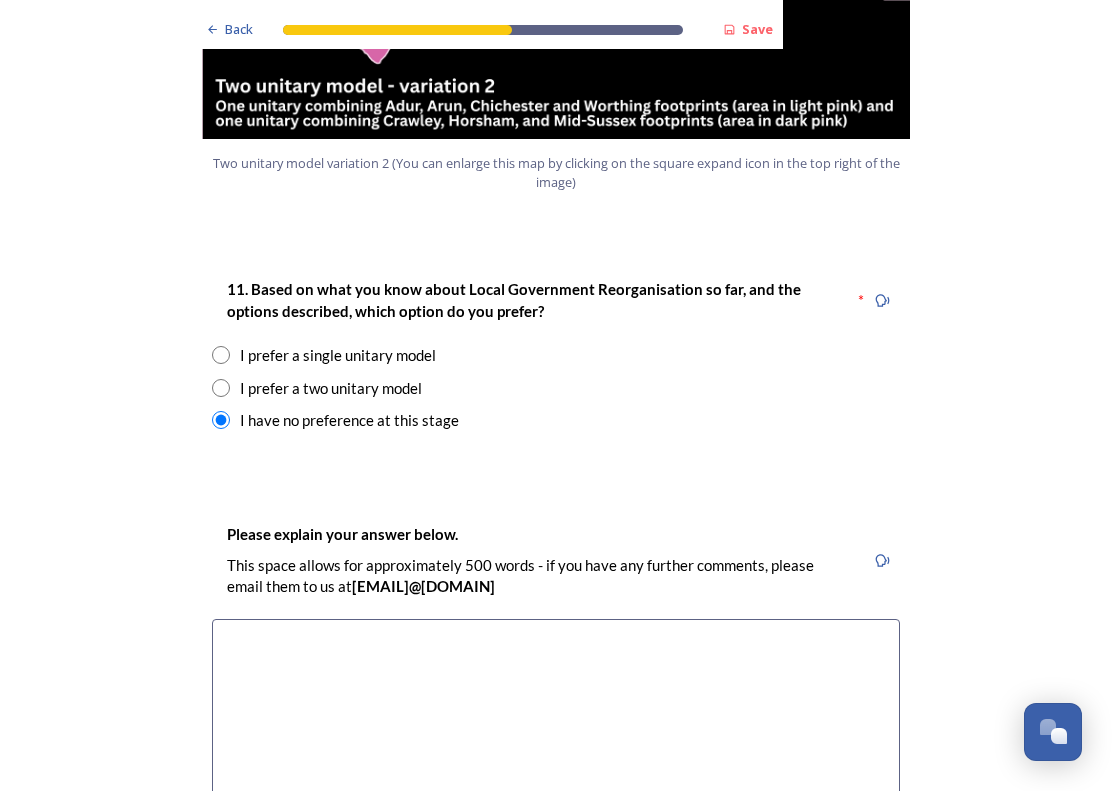 scroll, scrollTop: 2461, scrollLeft: 0, axis: vertical 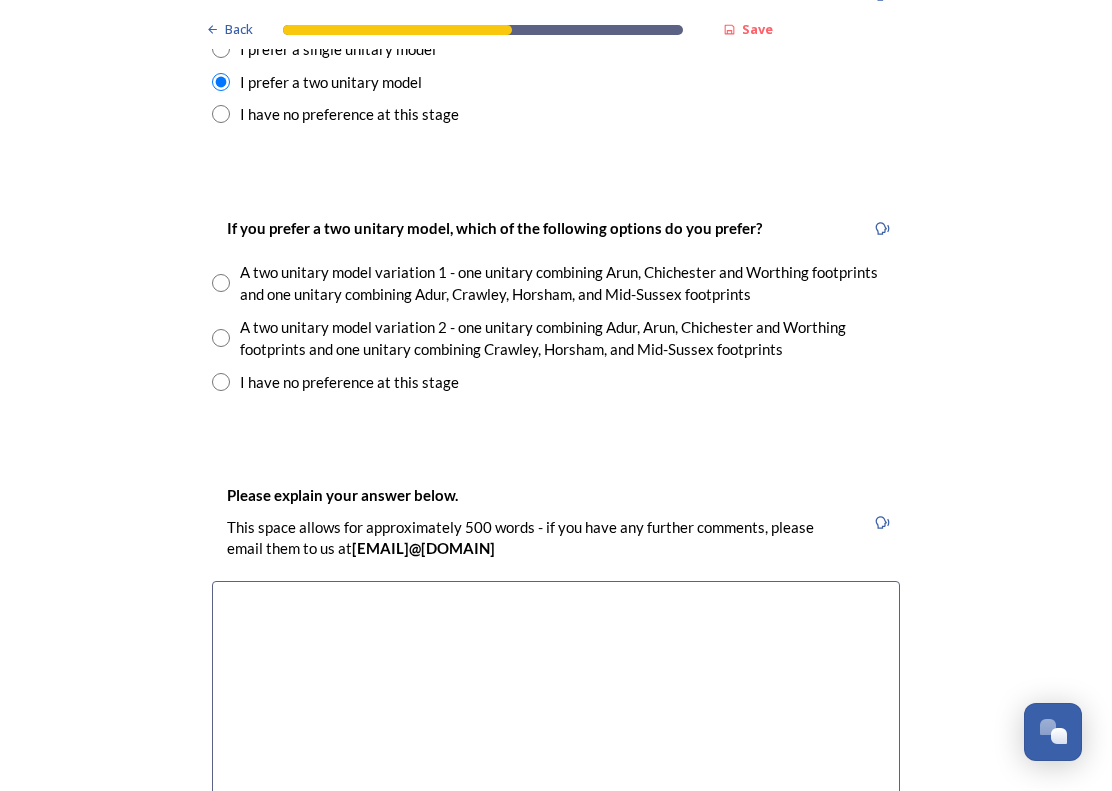 click at bounding box center [221, 338] 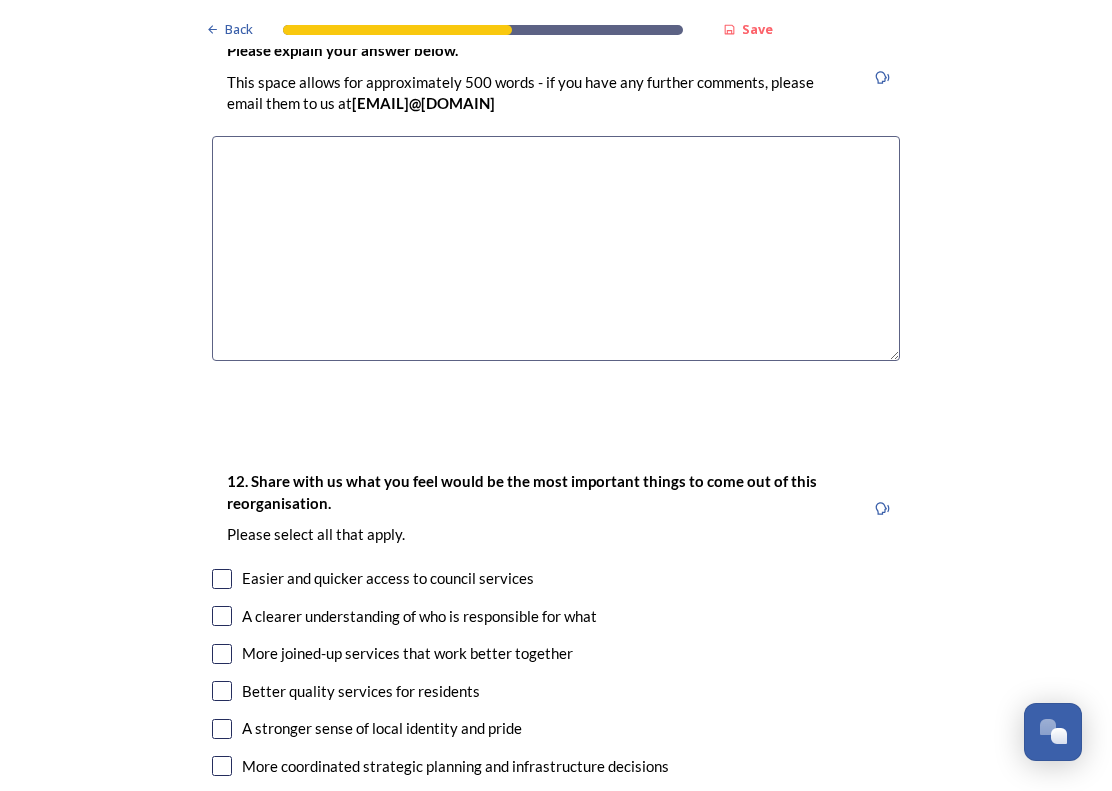 scroll, scrollTop: 3200, scrollLeft: 0, axis: vertical 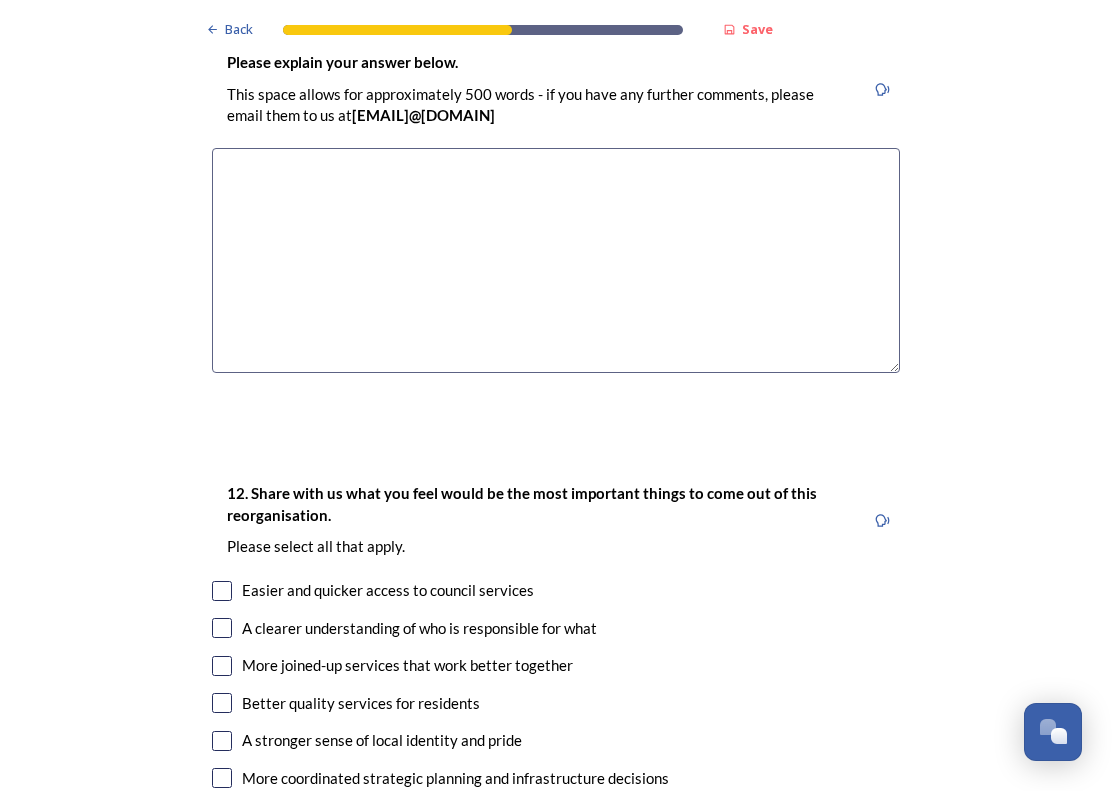 click at bounding box center (556, 260) 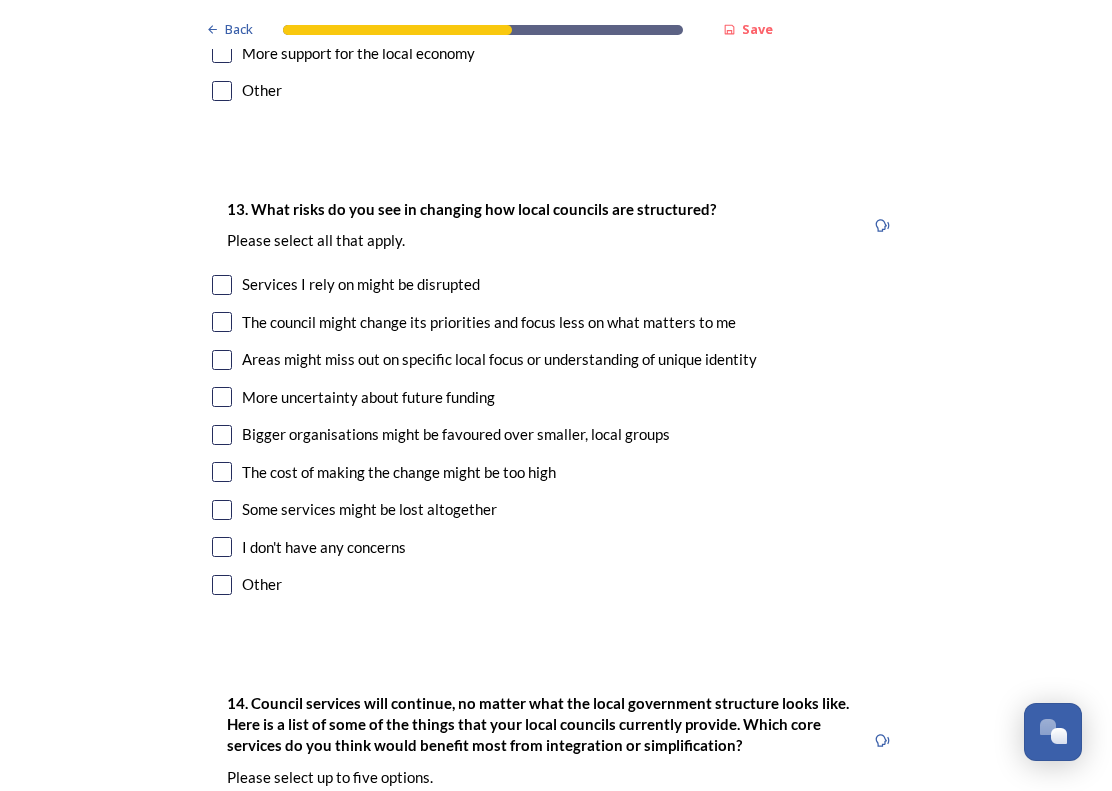 scroll, scrollTop: 4075, scrollLeft: 0, axis: vertical 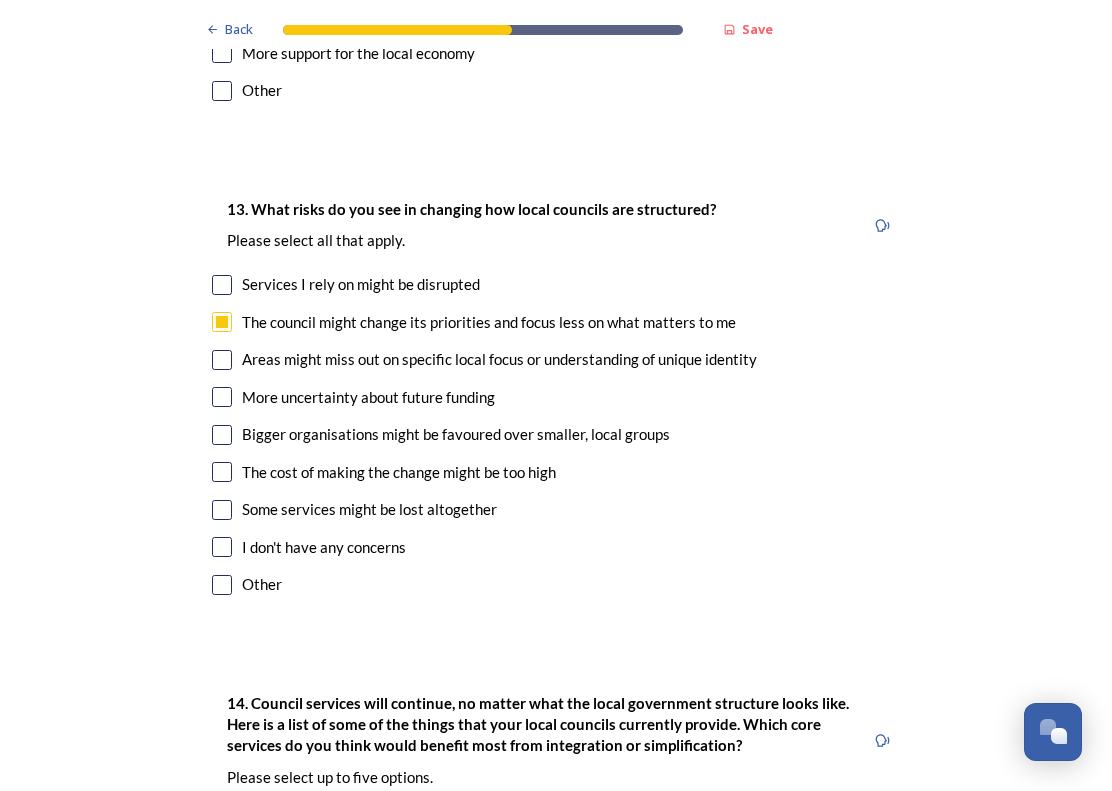 click on "Back Save Prioritising future services As explained on our Shaping West Sussex hub , Local Government Reorganisation for West Sussex means that the county, district and borough councils will be replaced with one, or more than one, single-tier council (referred to as a unitary council) to deliver all your services. Options currently being explored within West Sussex are detailed on our hub , but map visuals can be found below. A single county unitary , bringing the County Council and all seven District and Borough Councils services together to form a new unitary council for West Sussex. Single unitary model (You can enlarge this map by clicking on the square expand icon in the top right of the image) Two unitary option, variation 1 - one unitary combining Arun, Chichester and Worthing footprints and one unitary combining Adur, Crawley, Horsham, and Mid-Sussex footprints. Two unitary model variation 1 (You can enlarge this map by clicking on the square expand icon in the top right of the image) * Other 5" at bounding box center [556, -633] 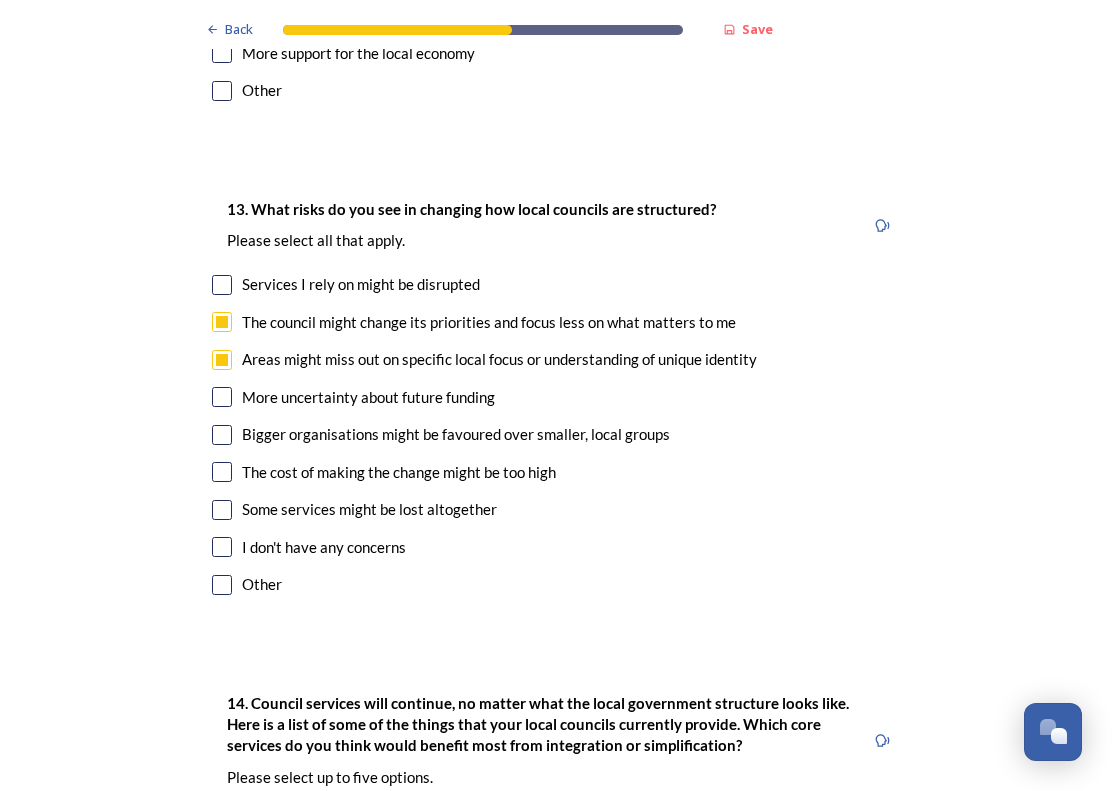 click at bounding box center (222, 397) 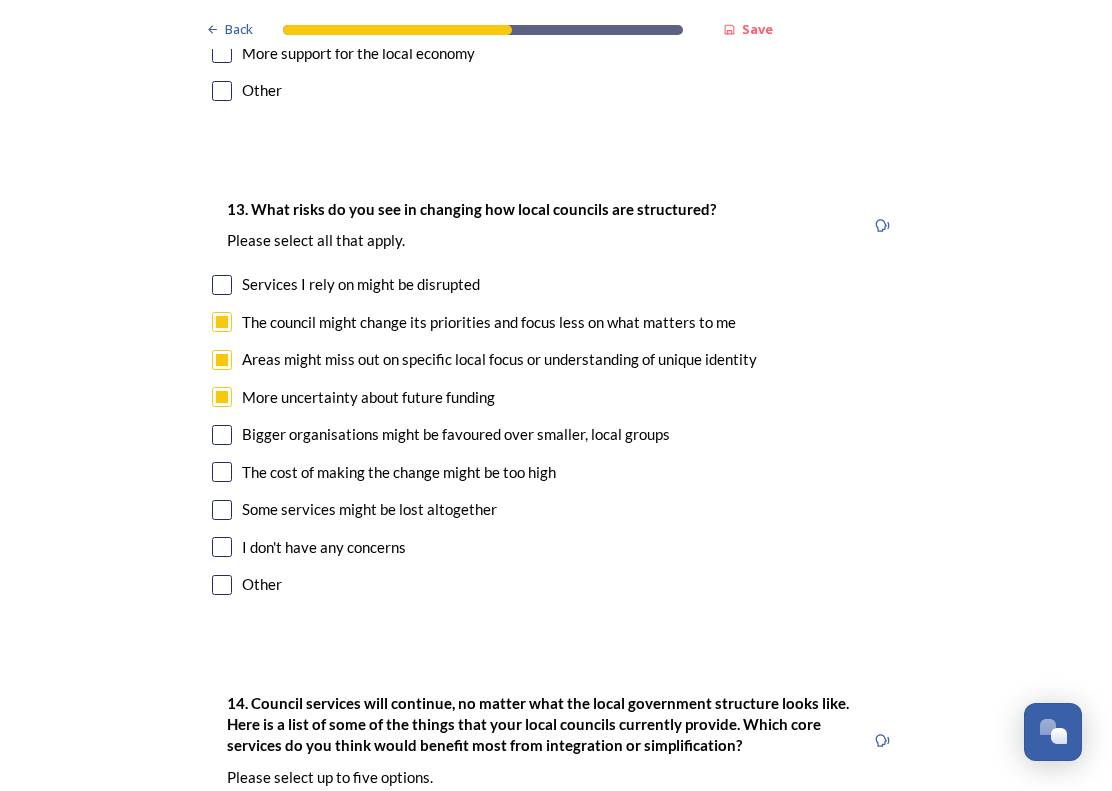 click at bounding box center [222, 435] 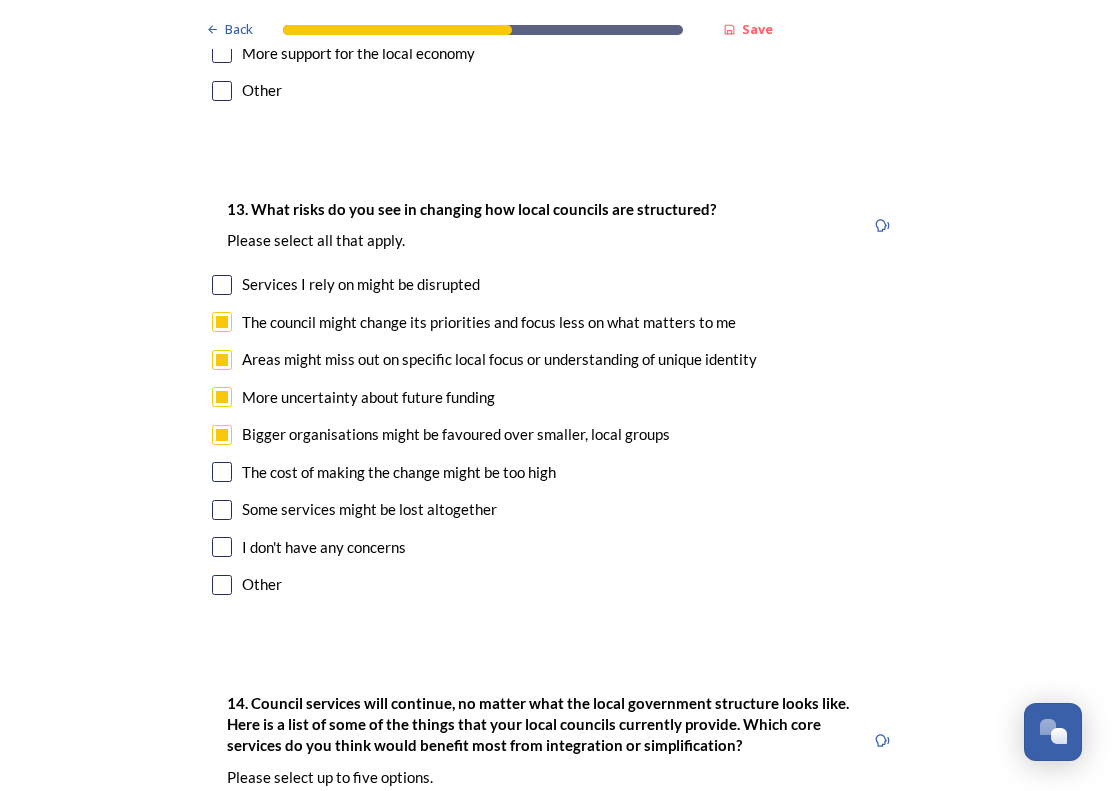 click at bounding box center [222, 472] 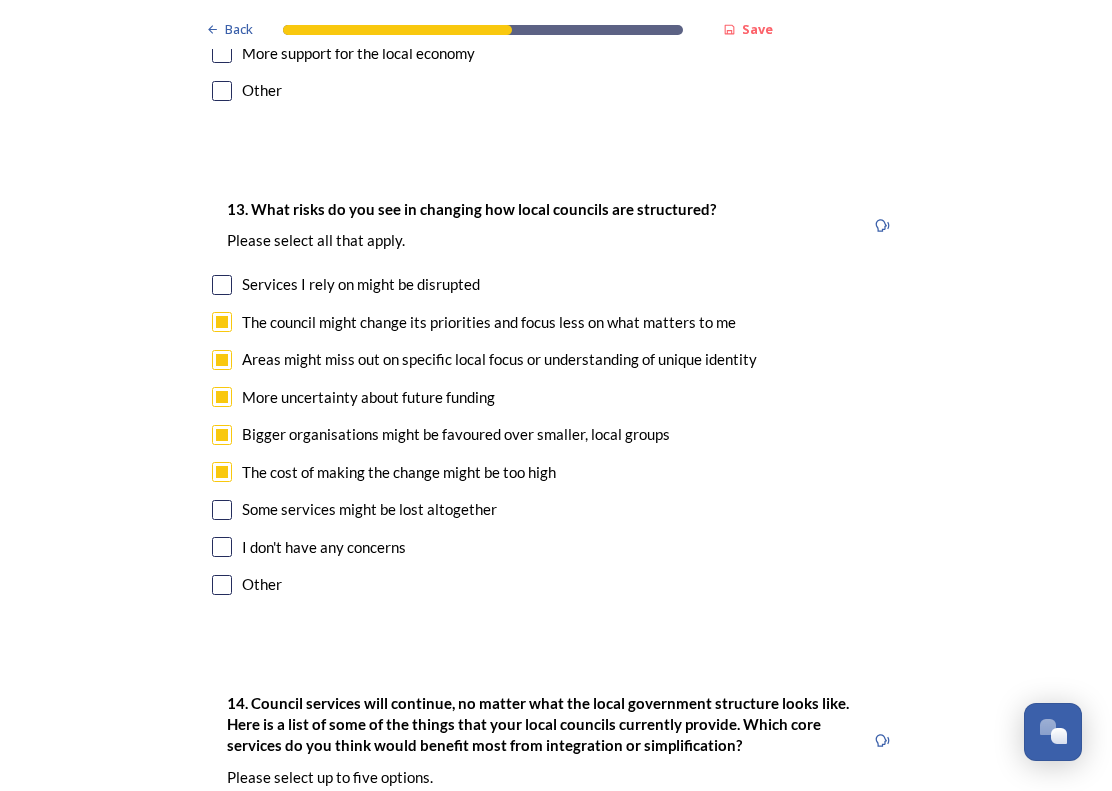 click at bounding box center (222, 510) 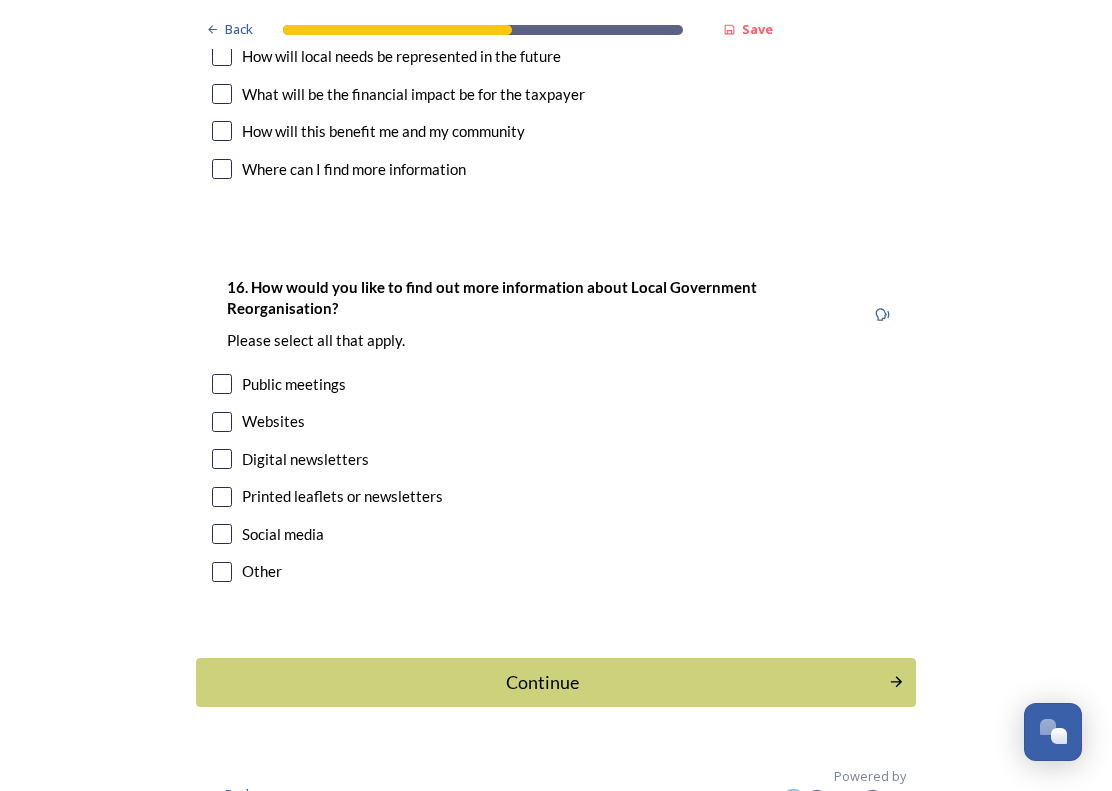 scroll, scrollTop: 6060, scrollLeft: 0, axis: vertical 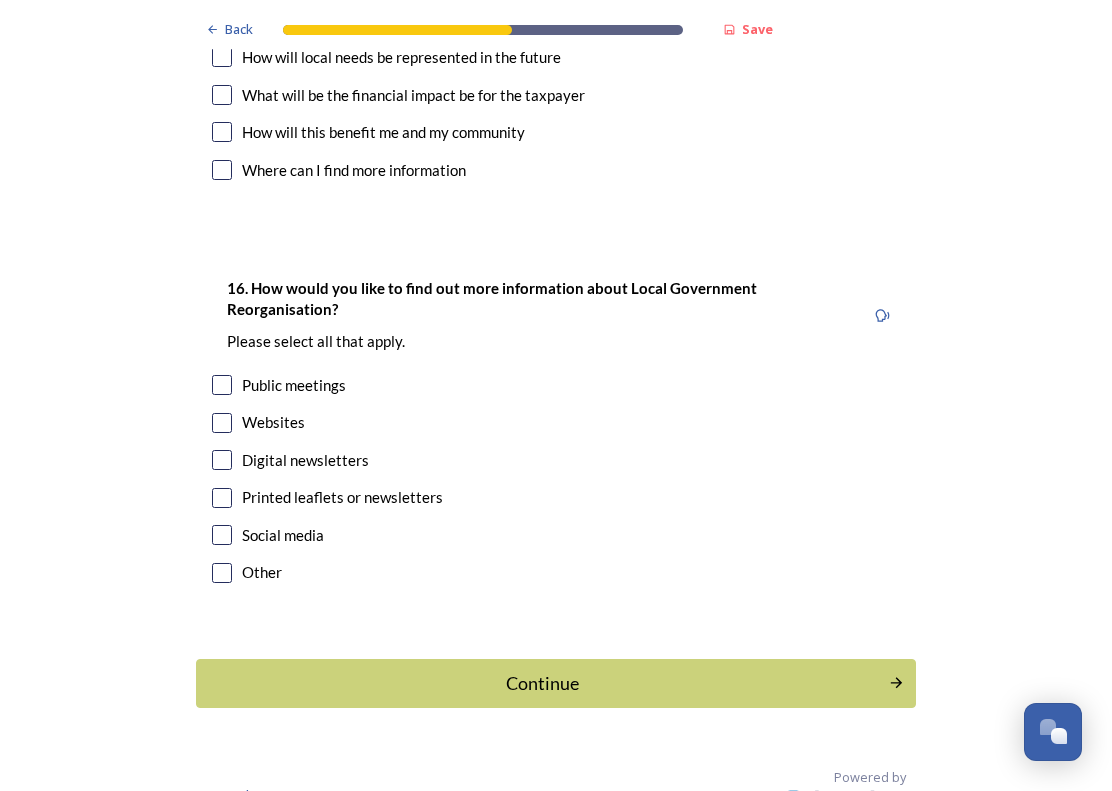 click on "Continue" at bounding box center [542, 683] 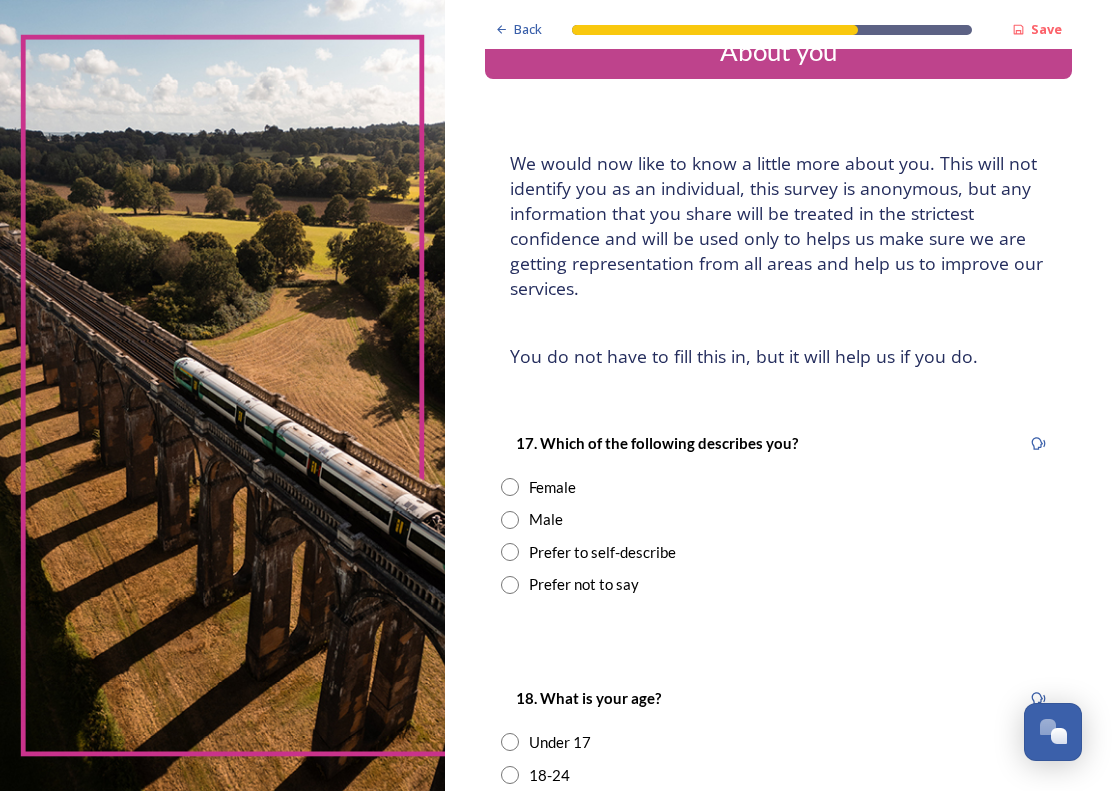 scroll, scrollTop: 47, scrollLeft: 0, axis: vertical 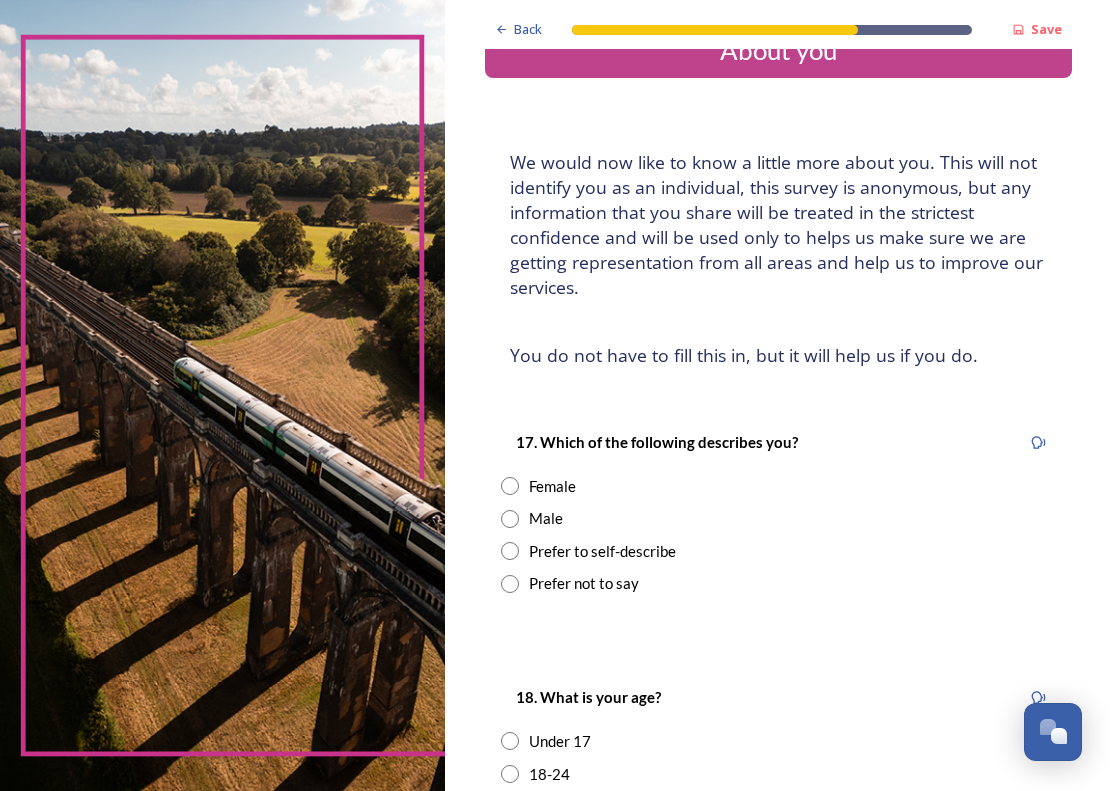 click at bounding box center (510, 486) 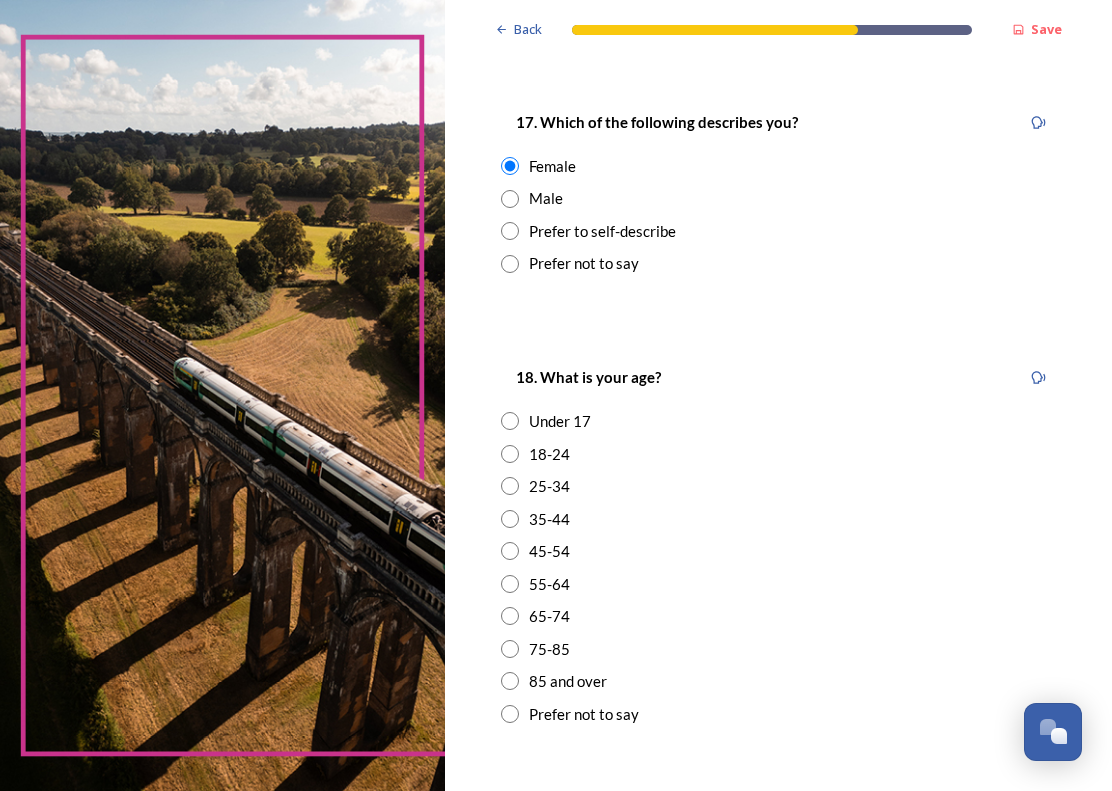 scroll, scrollTop: 369, scrollLeft: 0, axis: vertical 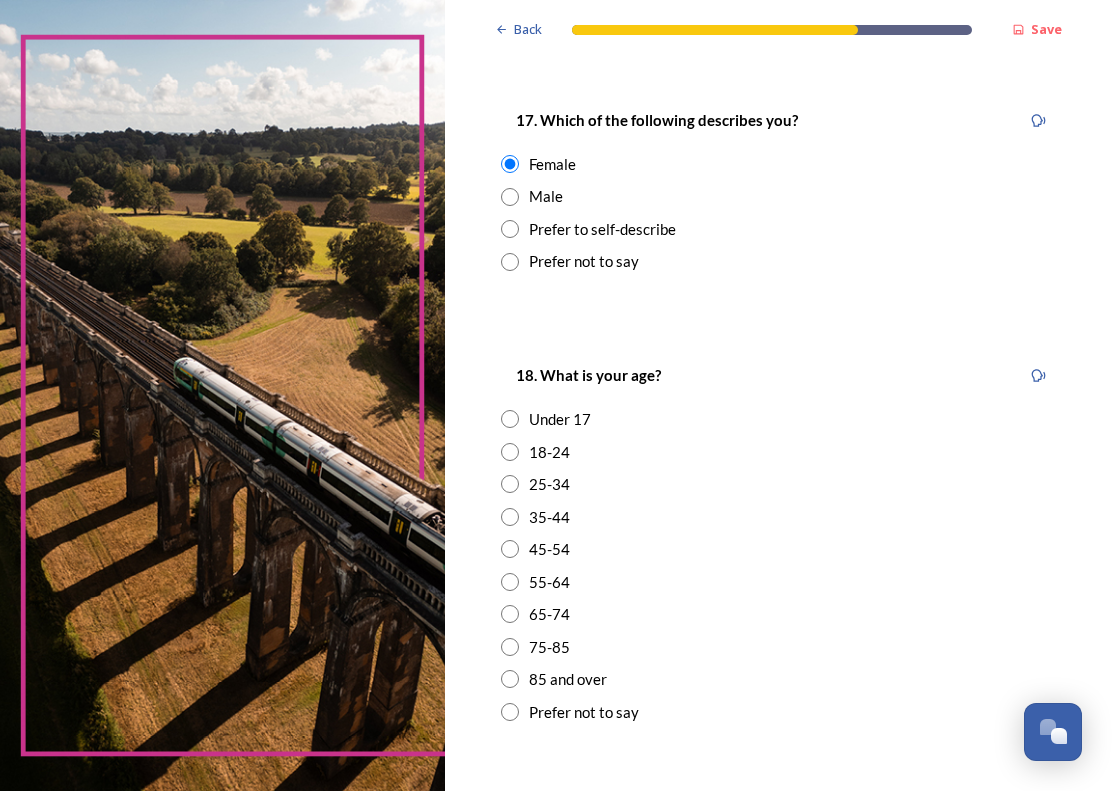 click at bounding box center (510, 549) 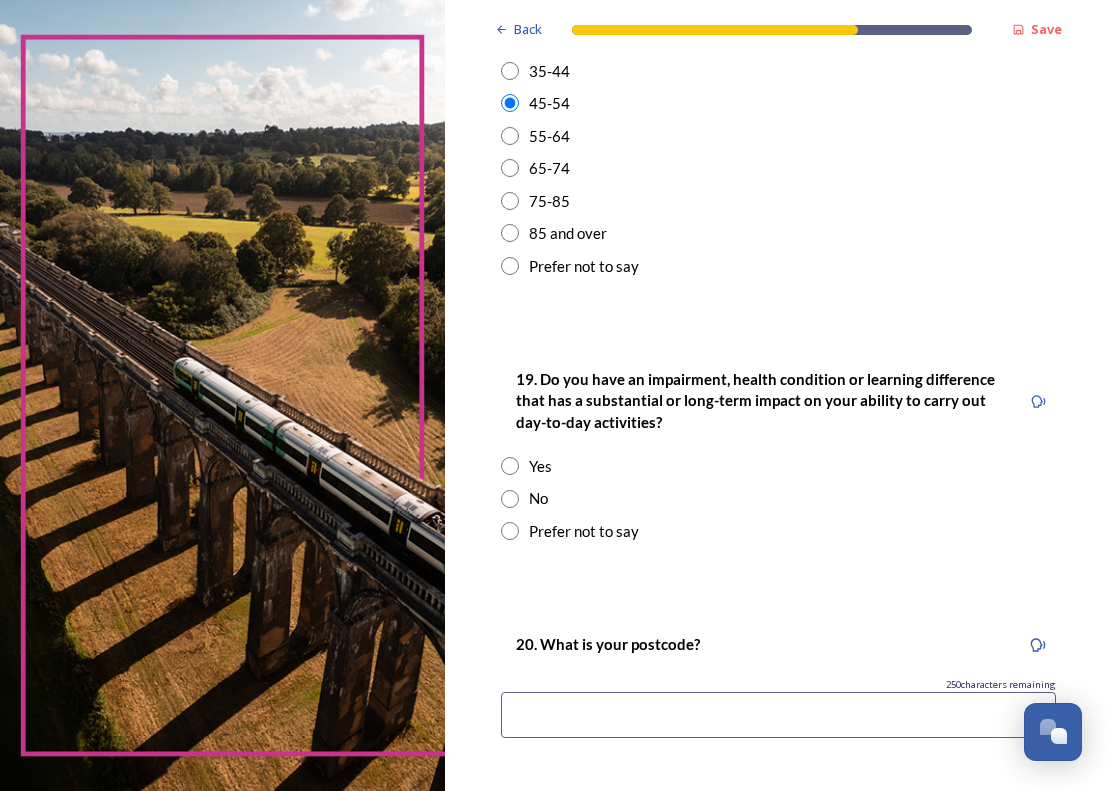 scroll, scrollTop: 815, scrollLeft: 0, axis: vertical 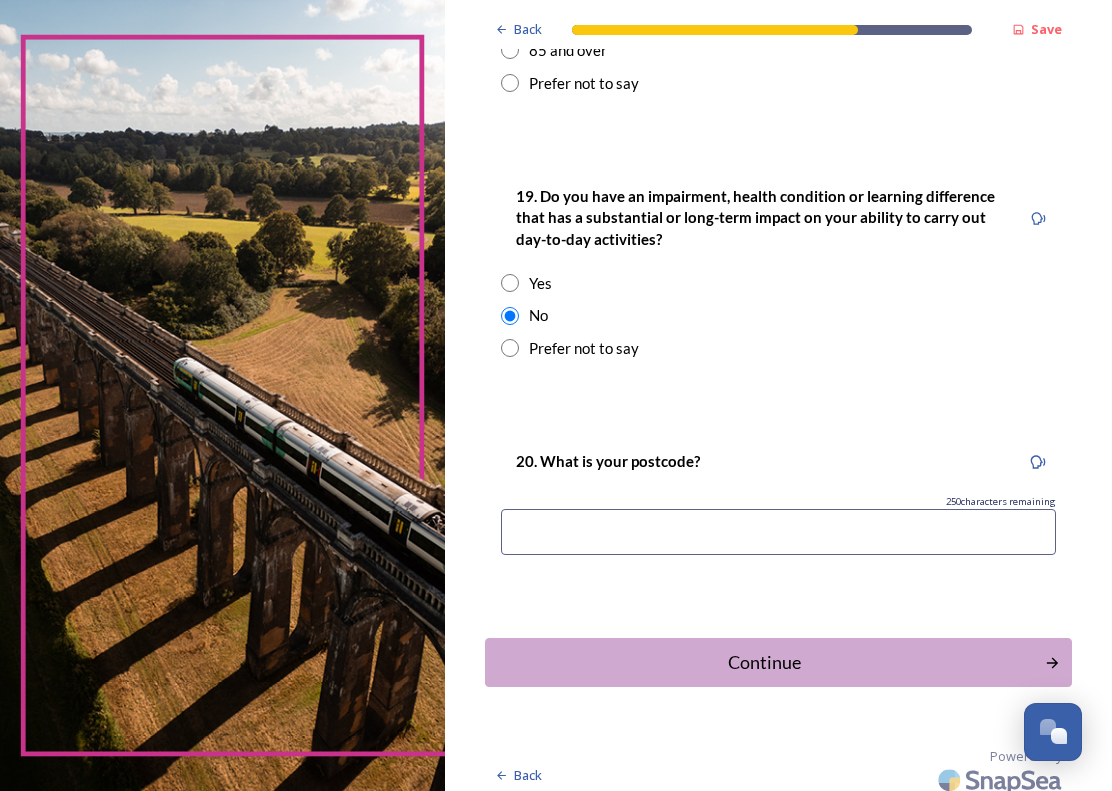 click at bounding box center [778, 532] 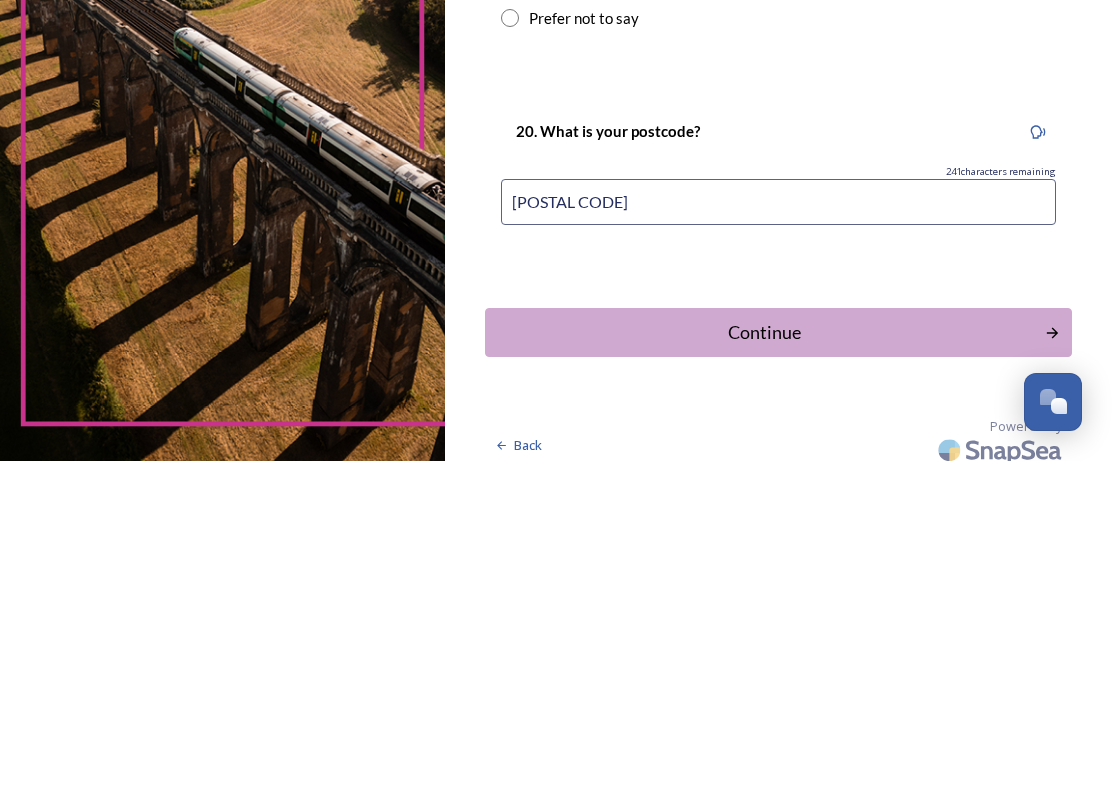 type on "[POSTAL CODE]" 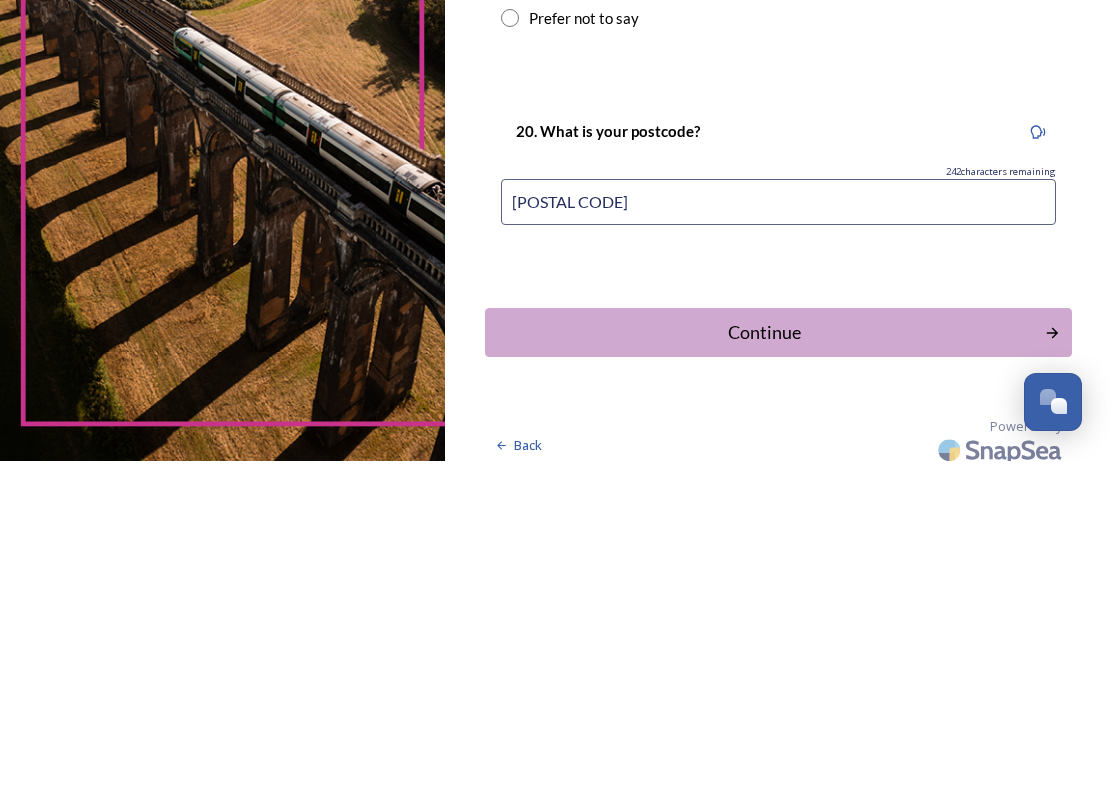 click on "Continue" at bounding box center [765, 662] 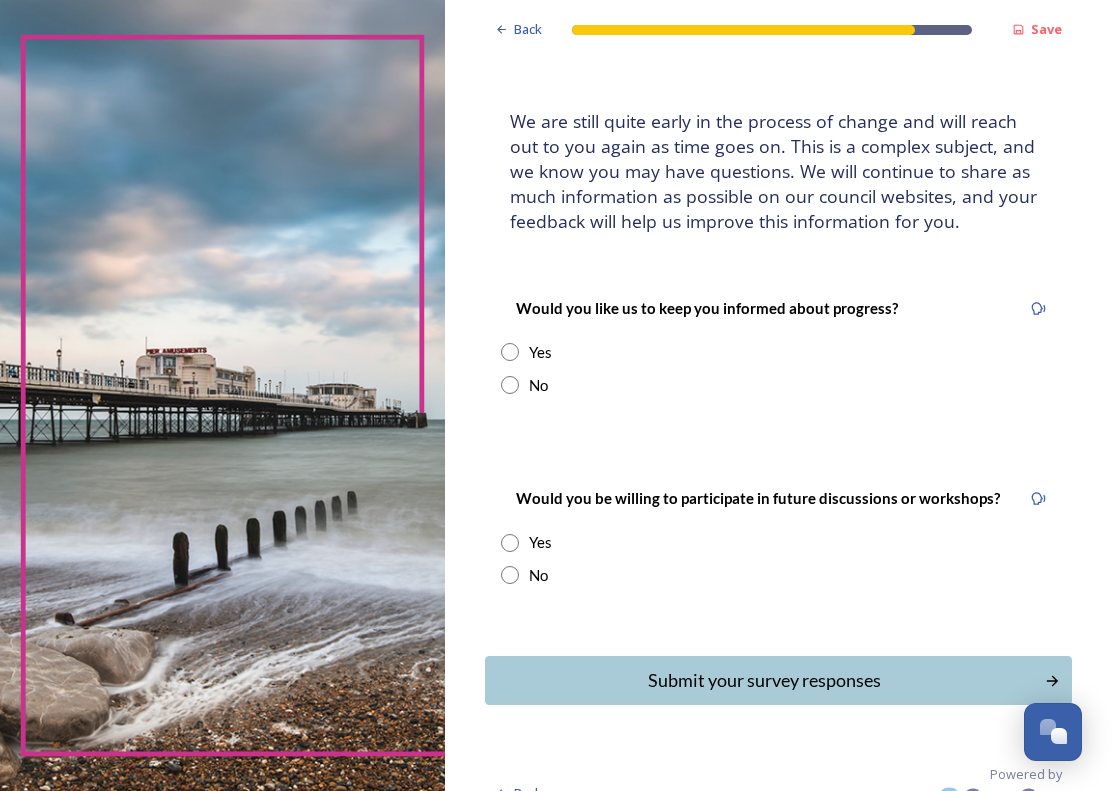 scroll, scrollTop: 92, scrollLeft: 0, axis: vertical 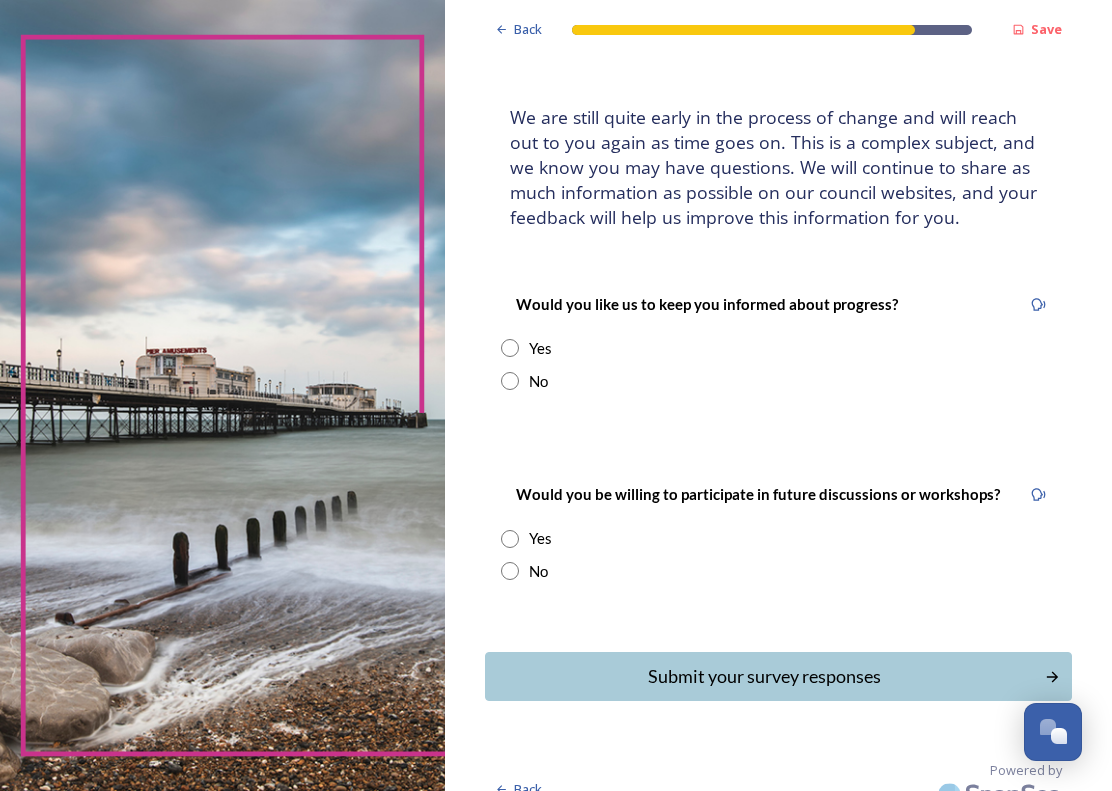 click on "No" at bounding box center (778, 571) 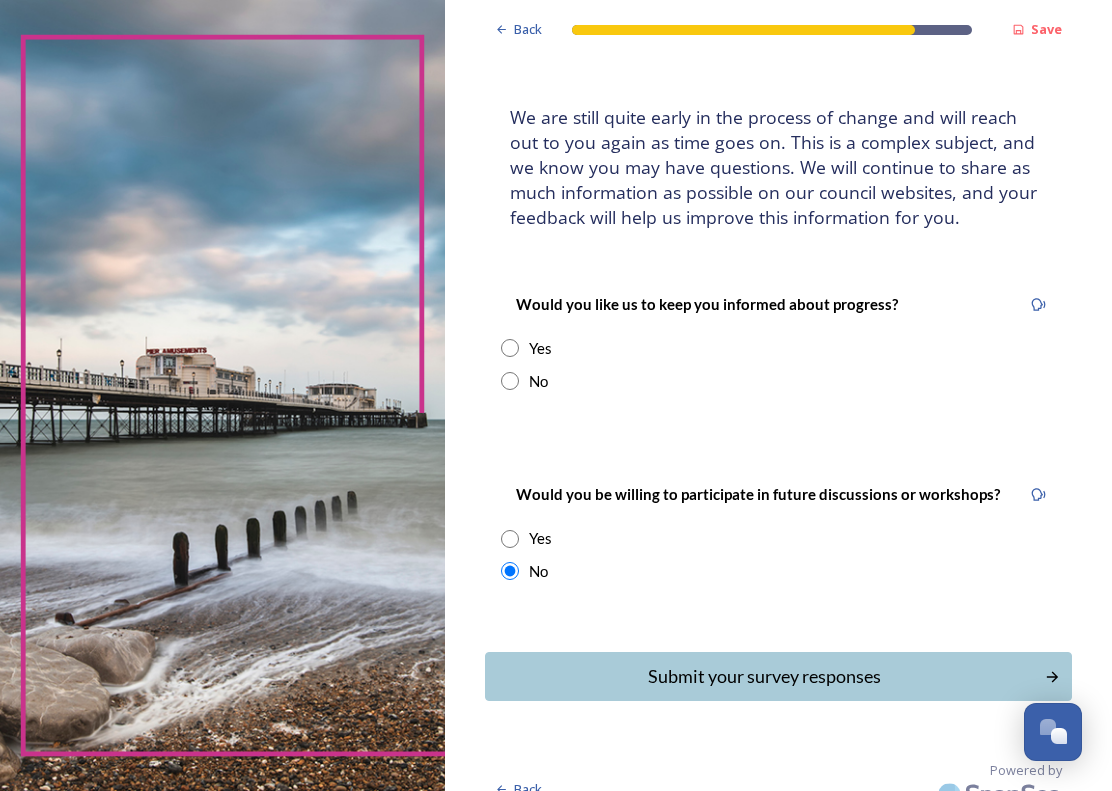 click on "Would you like us to keep you informed about progress? Yes No" at bounding box center (778, 342) 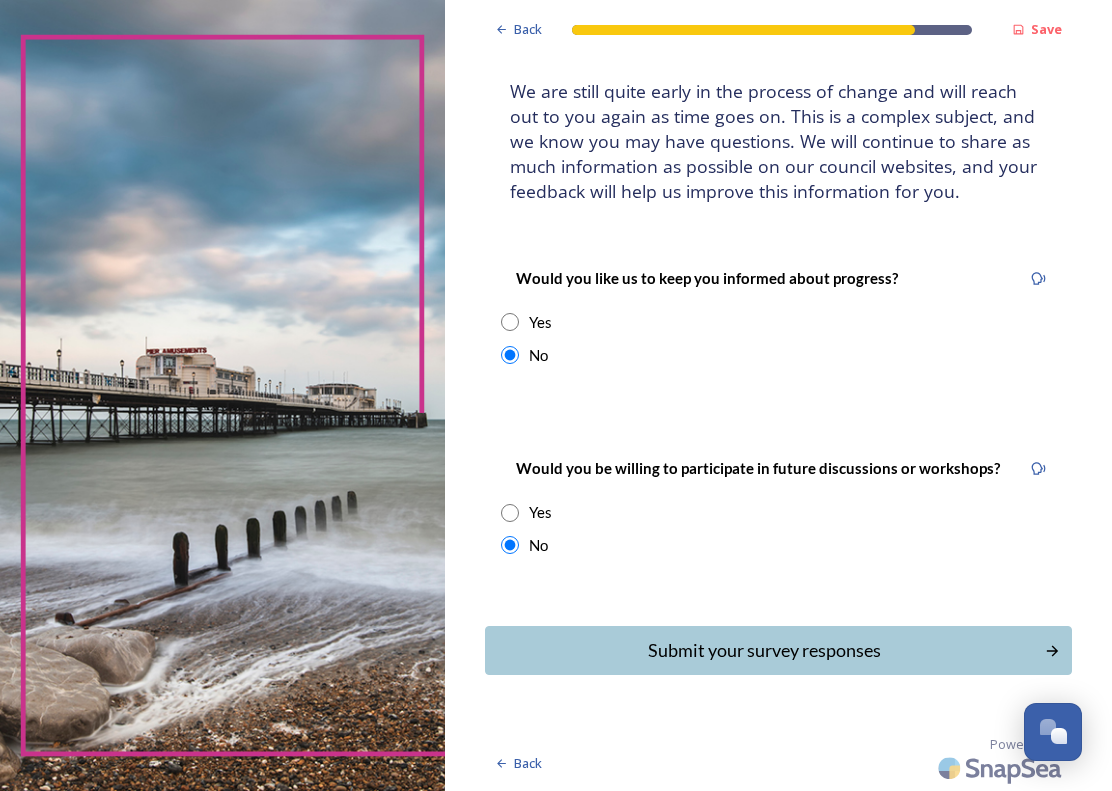 scroll, scrollTop: 115, scrollLeft: 0, axis: vertical 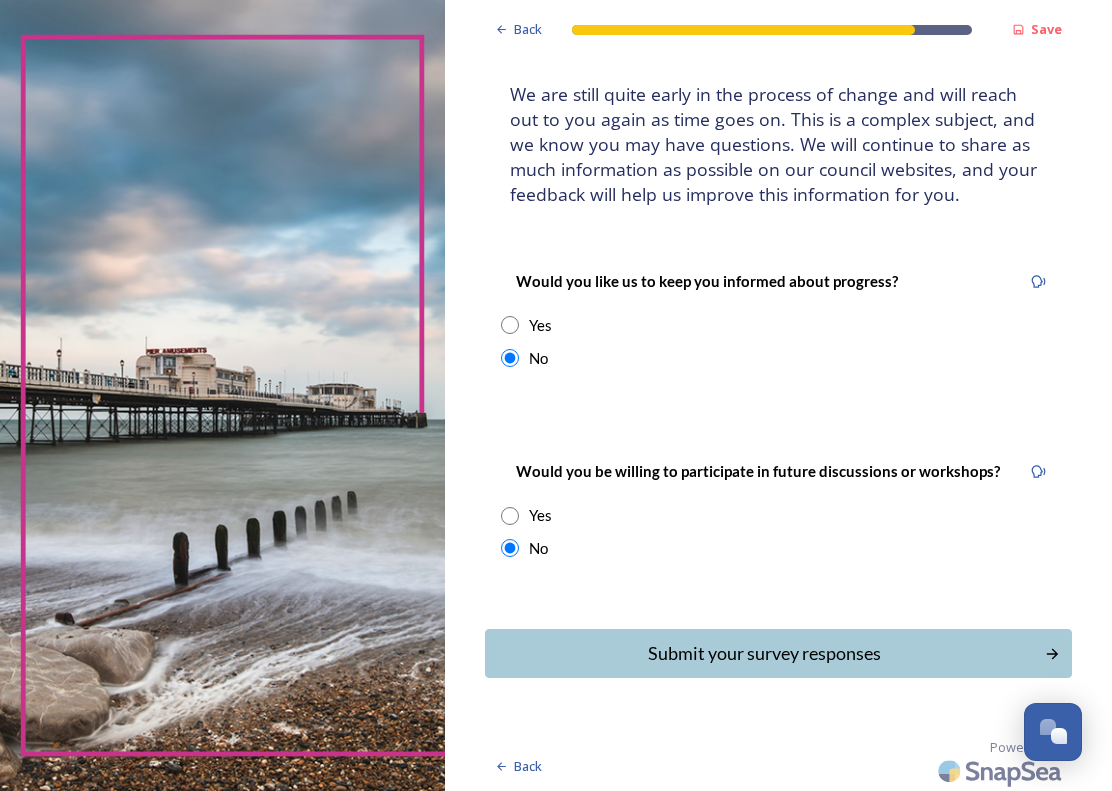 click on "Submit your survey responses" at bounding box center (765, 653) 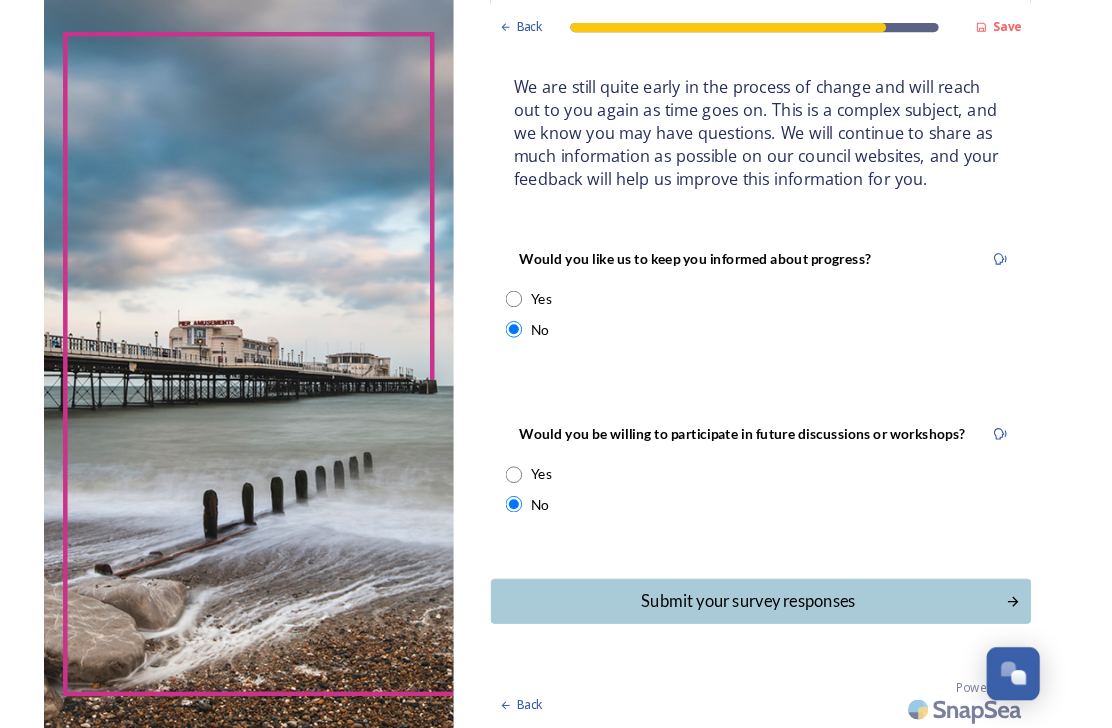 scroll, scrollTop: 0, scrollLeft: 0, axis: both 